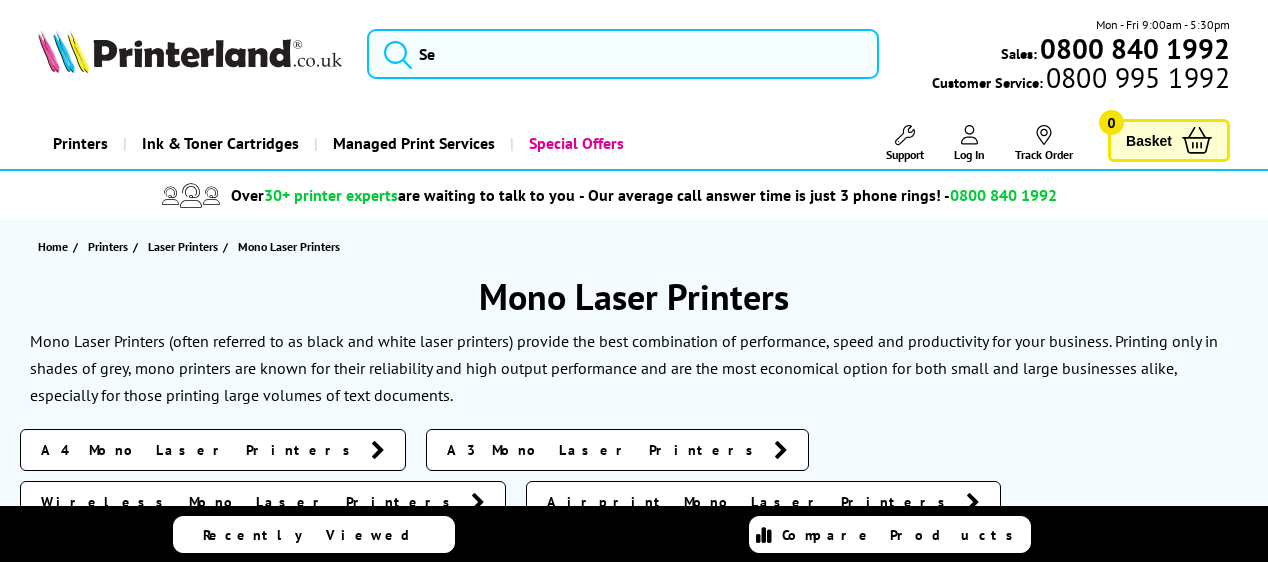 scroll, scrollTop: 0, scrollLeft: 0, axis: both 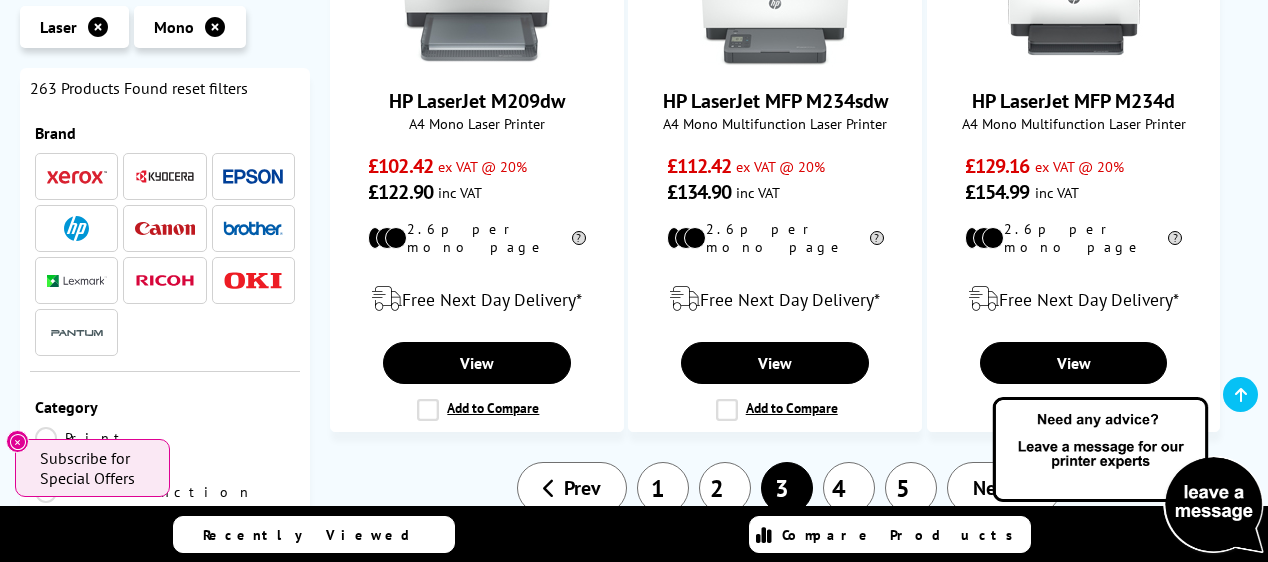 click on "4" at bounding box center (849, 488) 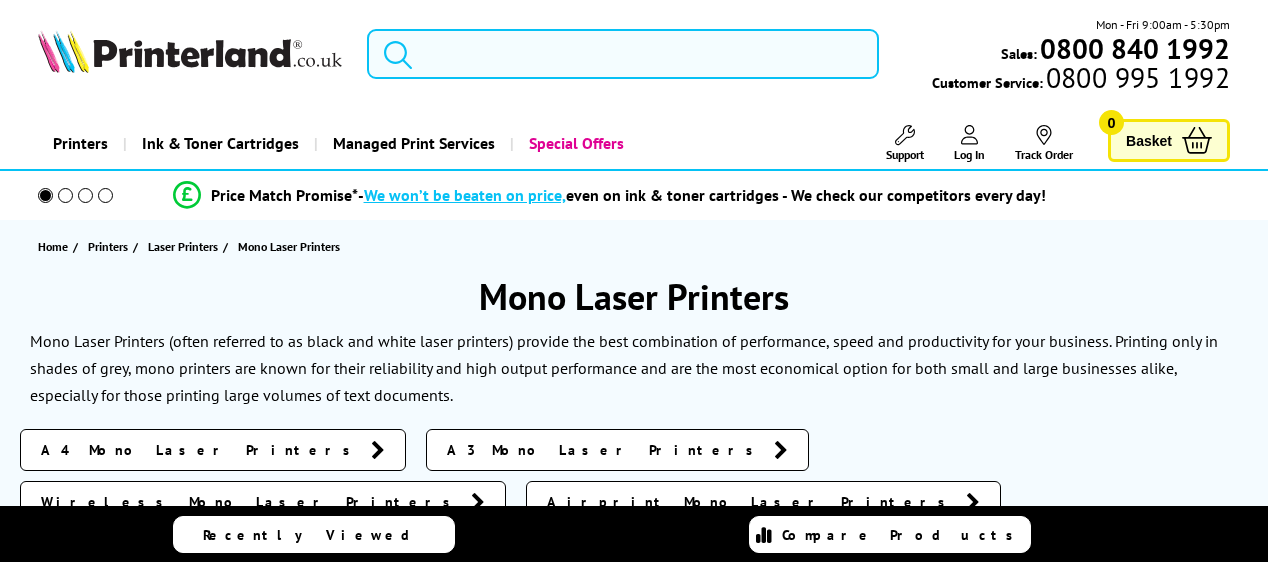 scroll, scrollTop: 0, scrollLeft: 0, axis: both 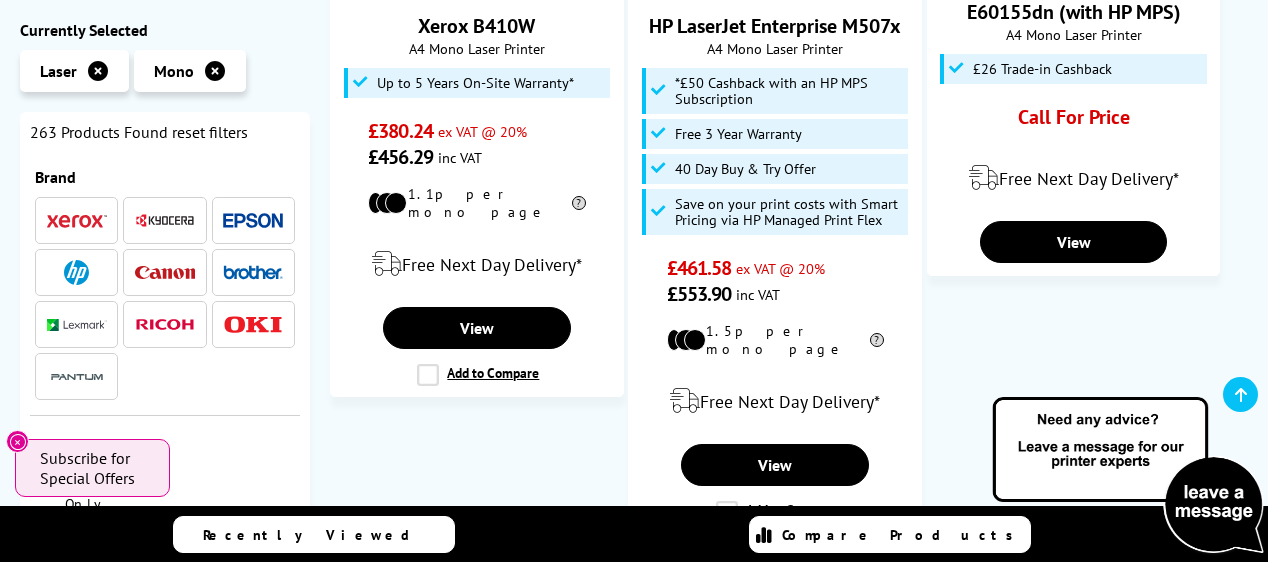 click on "5" at bounding box center [849, 590] 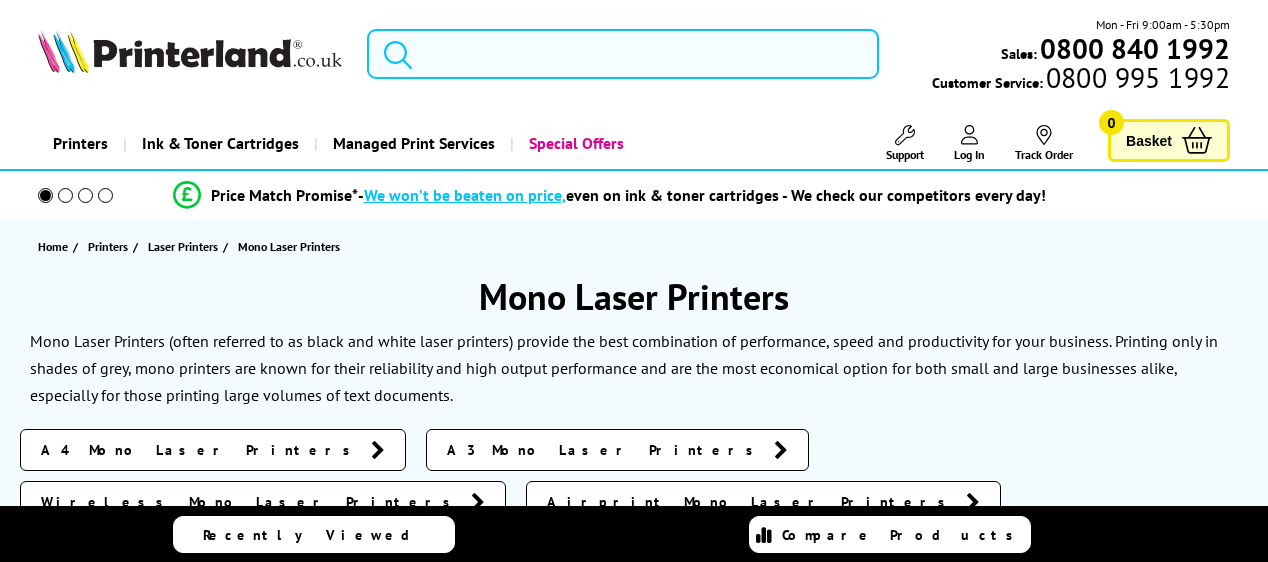 scroll, scrollTop: 0, scrollLeft: 0, axis: both 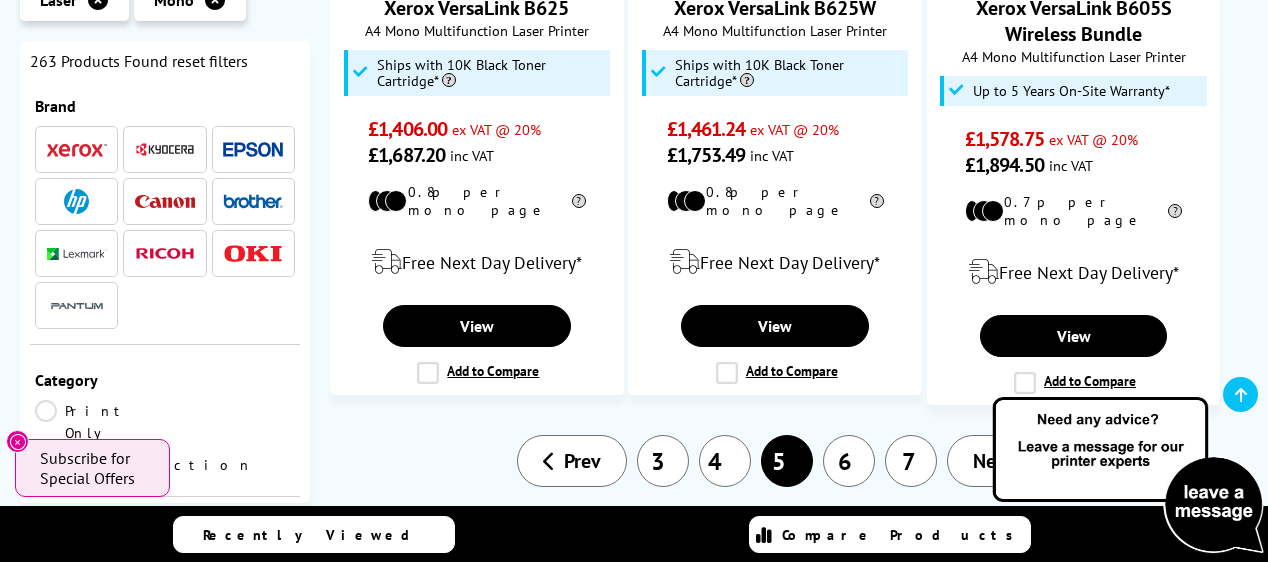 click on "6" at bounding box center (849, 461) 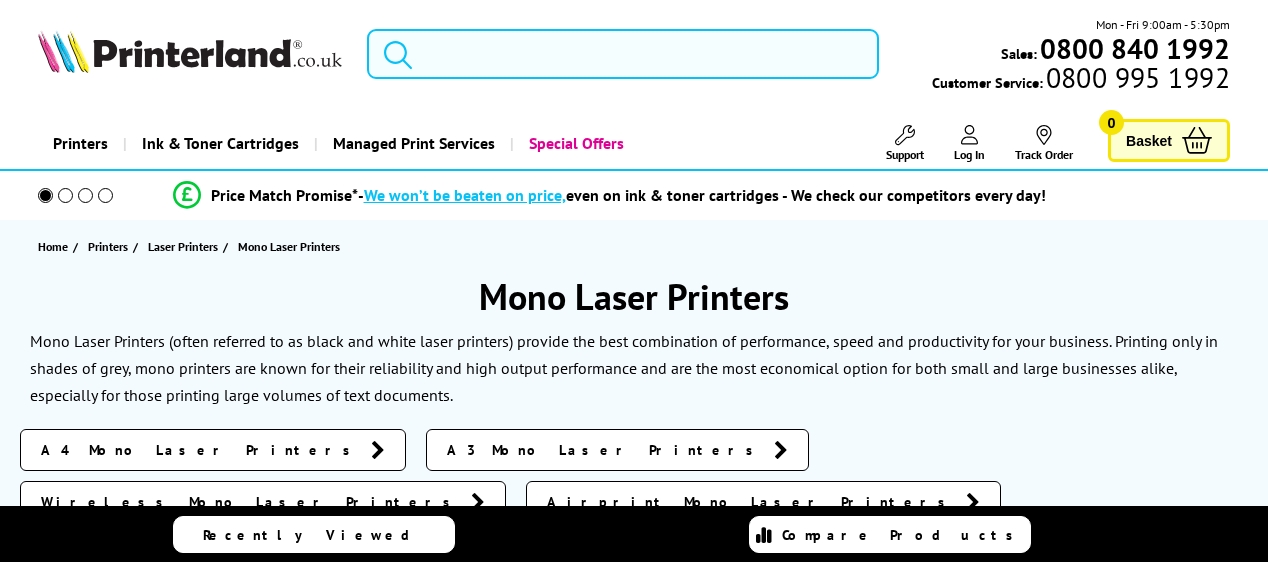 scroll, scrollTop: 0, scrollLeft: 0, axis: both 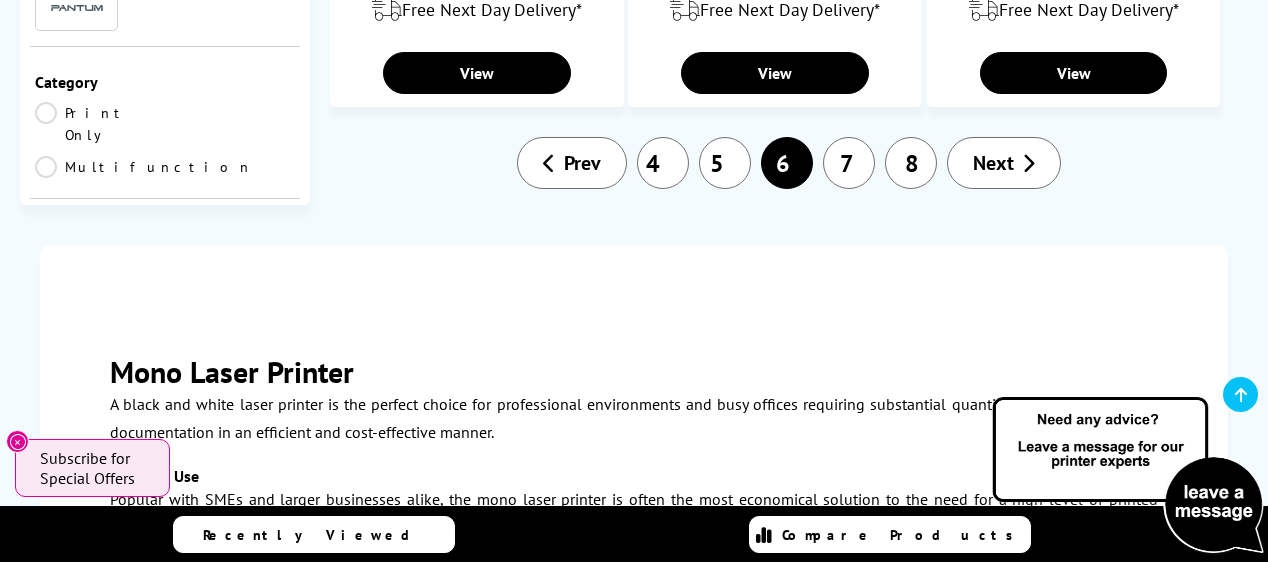 click on "7" at bounding box center [849, 163] 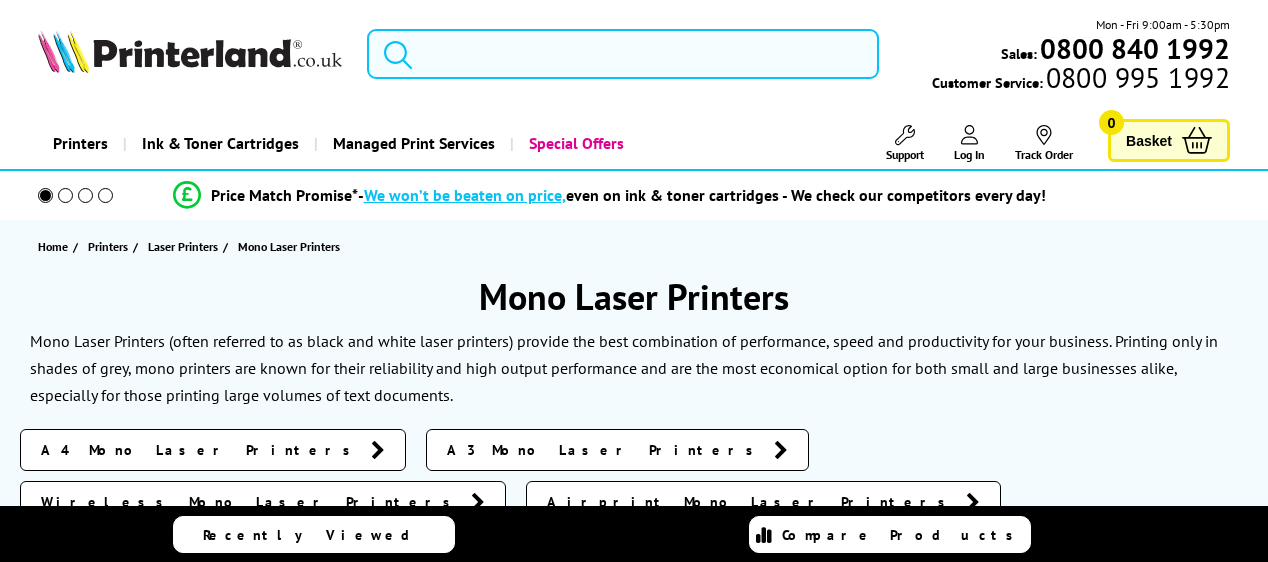 scroll, scrollTop: 0, scrollLeft: 0, axis: both 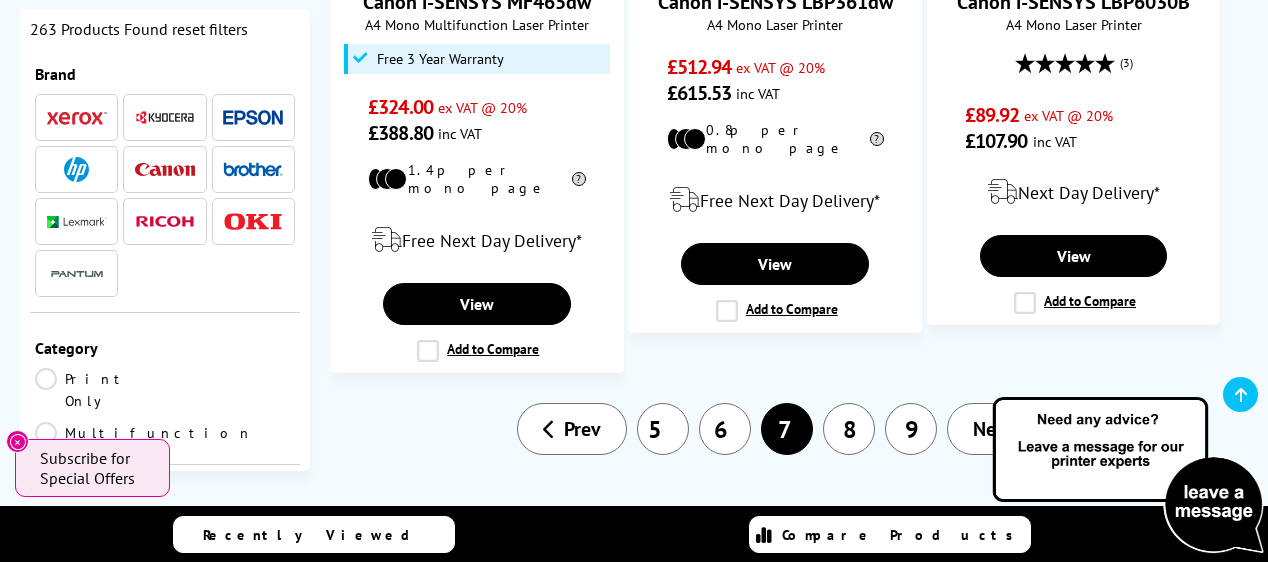 click on "8" at bounding box center (849, 429) 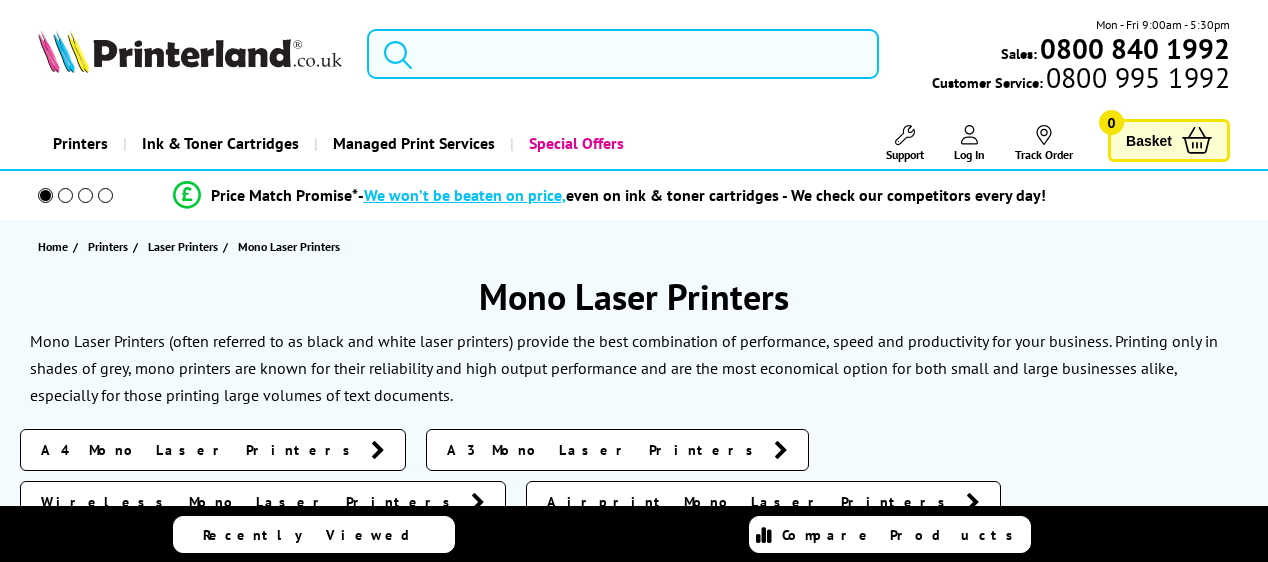 scroll, scrollTop: 0, scrollLeft: 0, axis: both 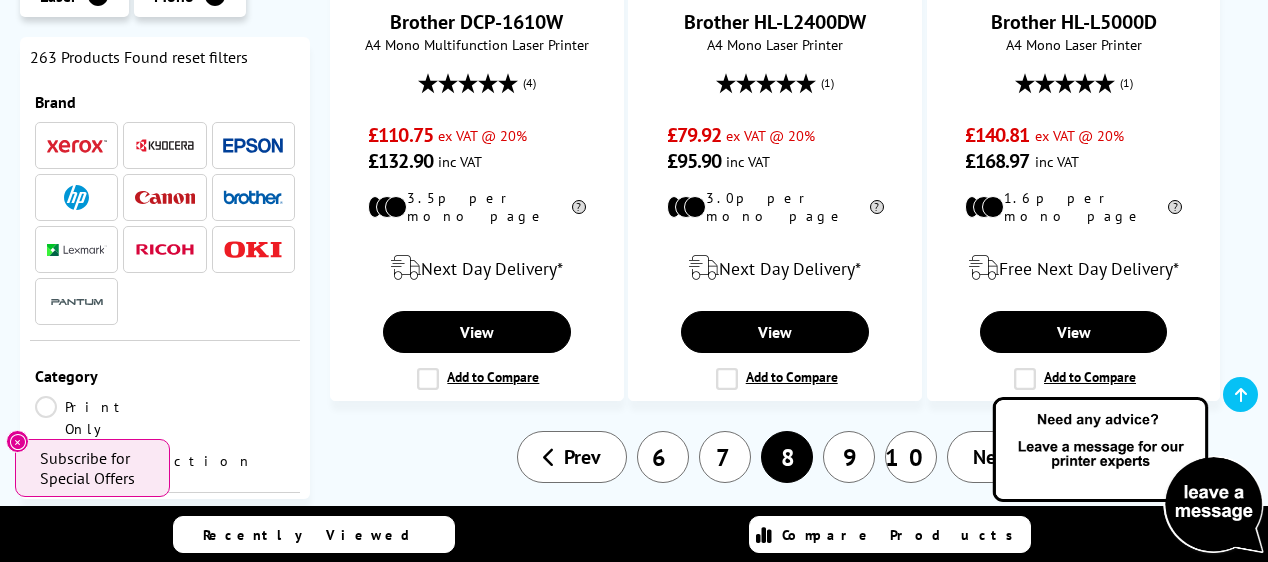 click on "9" at bounding box center (849, 457) 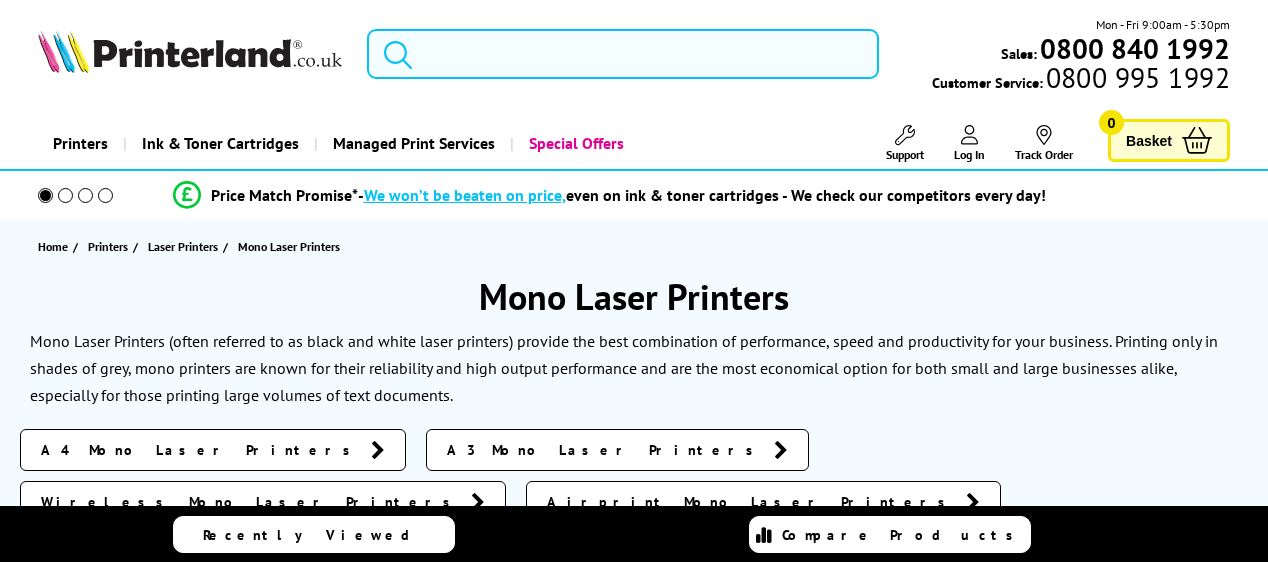 scroll, scrollTop: 40, scrollLeft: 0, axis: vertical 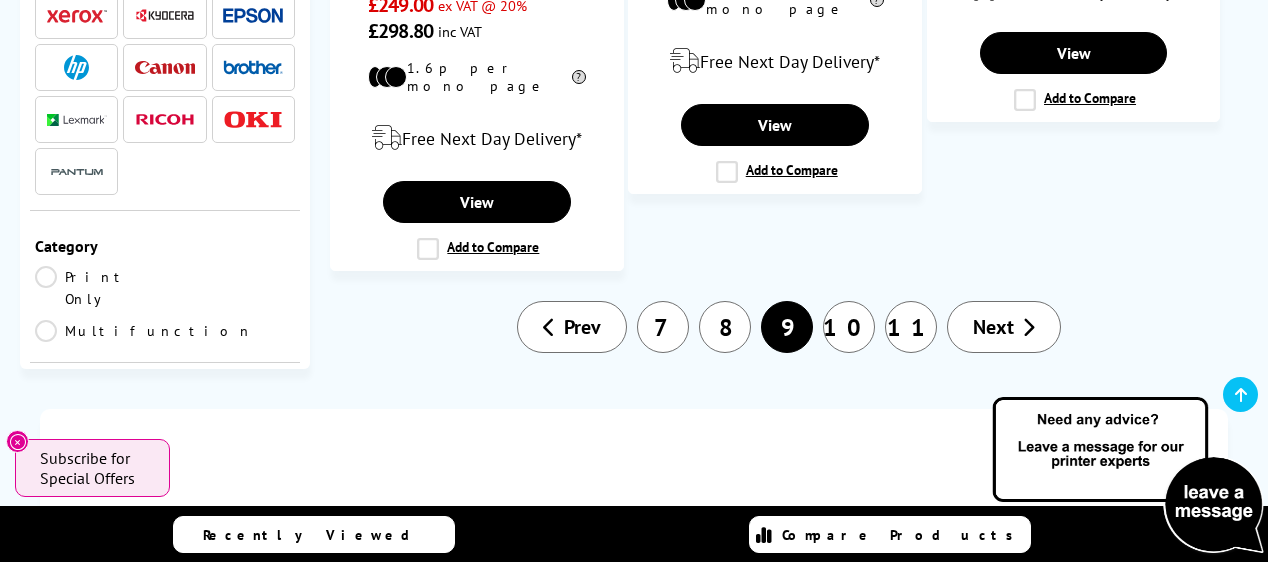 click on "10" at bounding box center [849, 327] 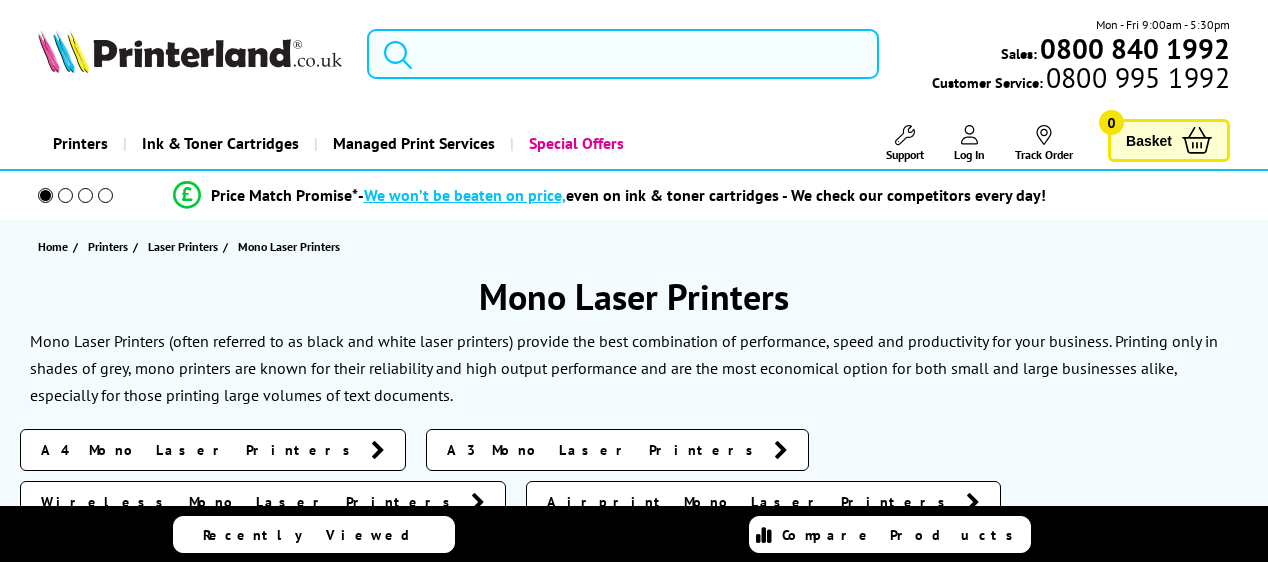 scroll, scrollTop: 0, scrollLeft: 0, axis: both 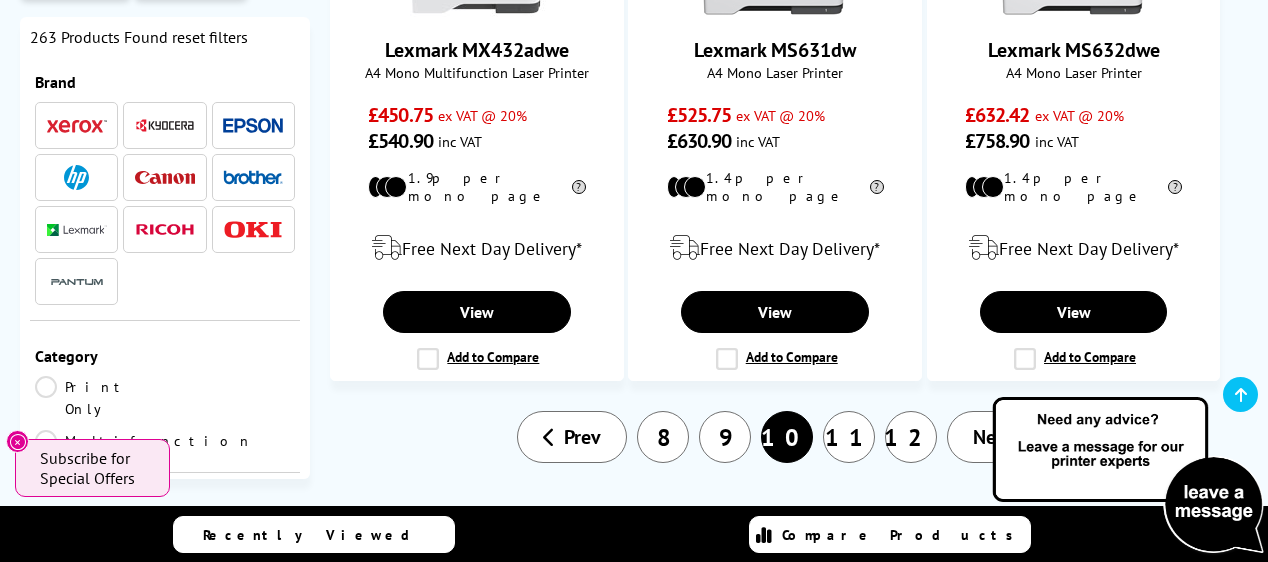 click on "11" at bounding box center (849, 437) 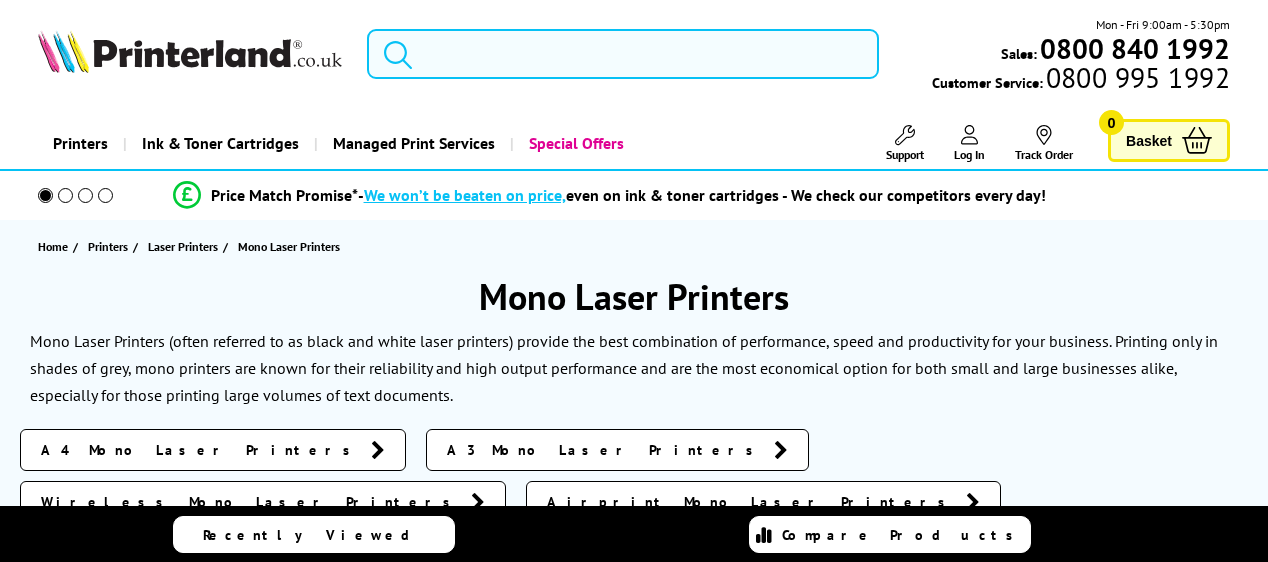 scroll, scrollTop: 0, scrollLeft: 0, axis: both 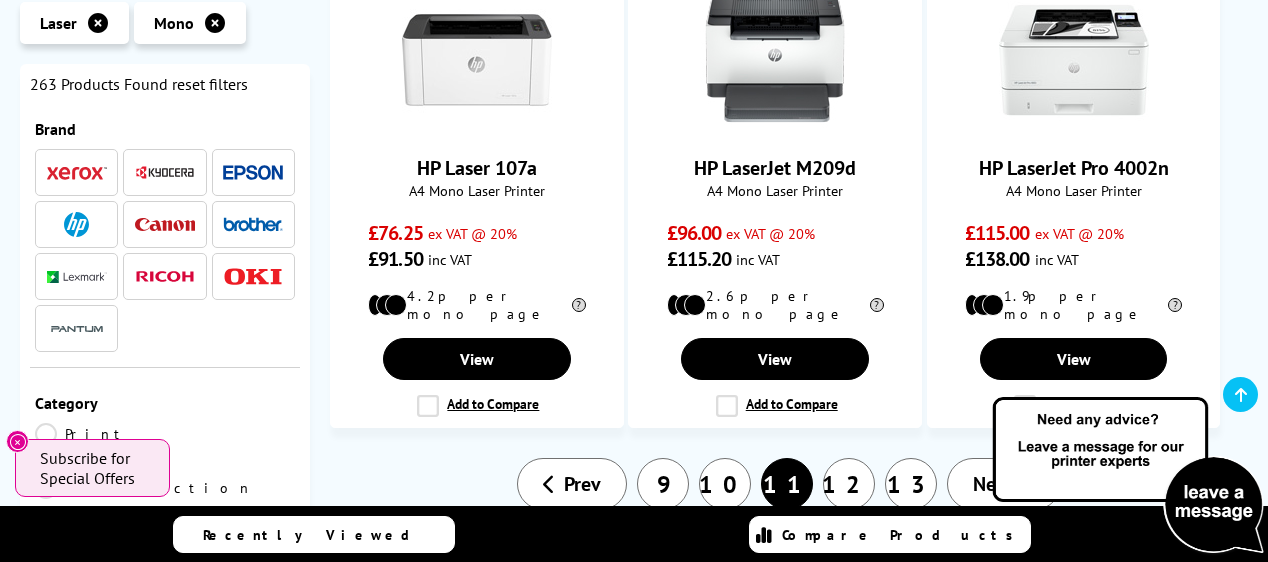 click on "12" at bounding box center (849, 484) 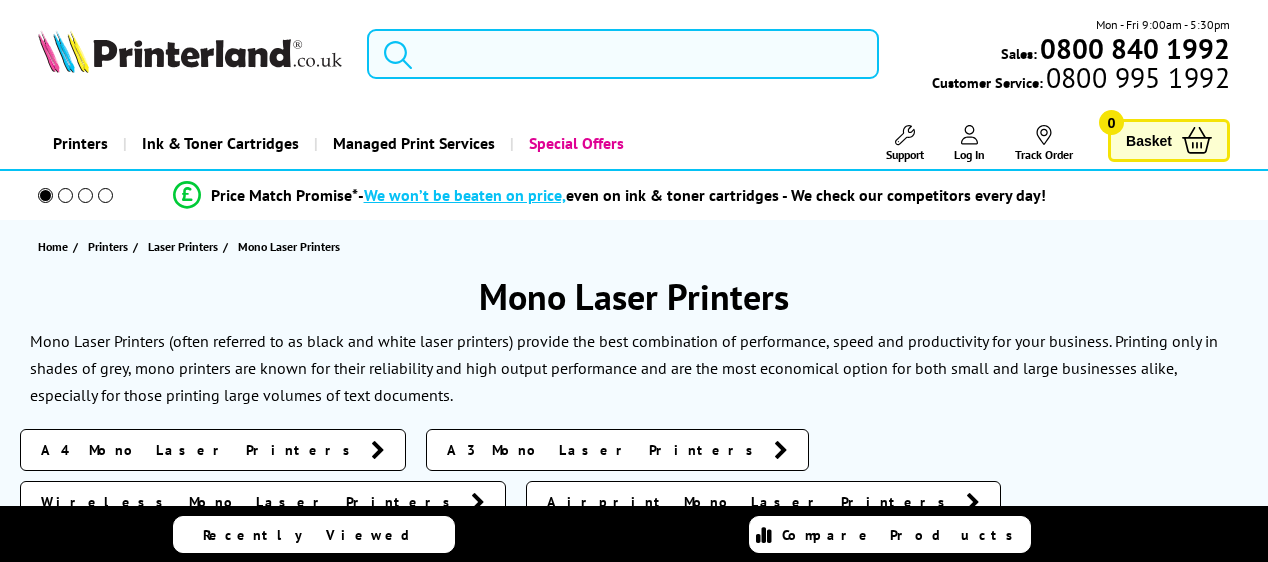 scroll, scrollTop: 0, scrollLeft: 0, axis: both 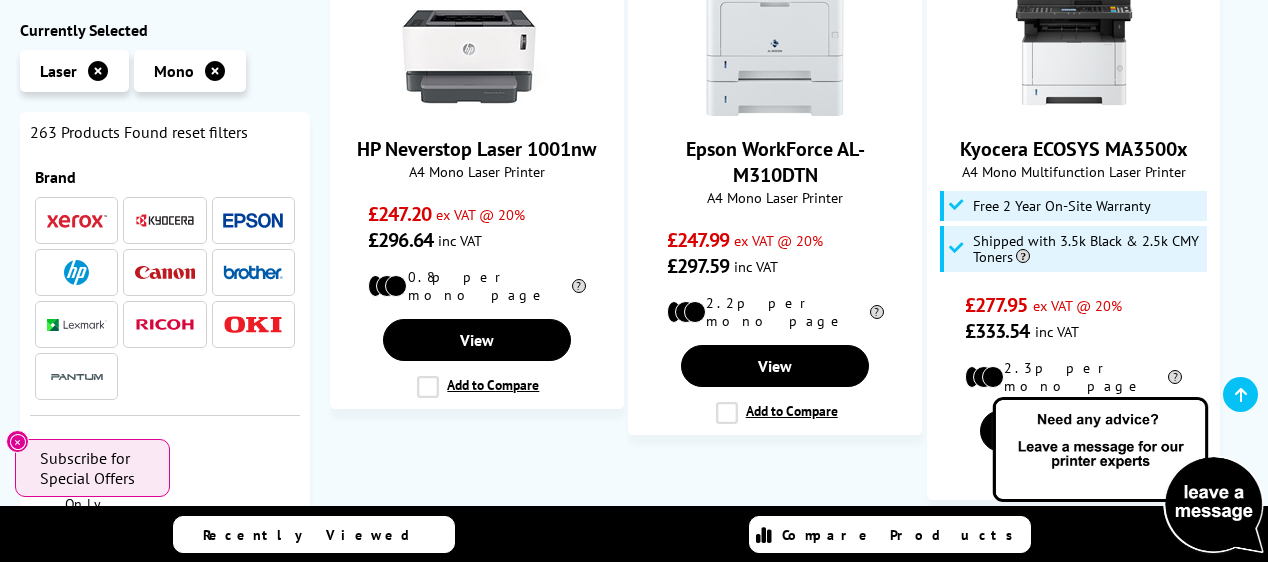 click on "13" at bounding box center (849, 556) 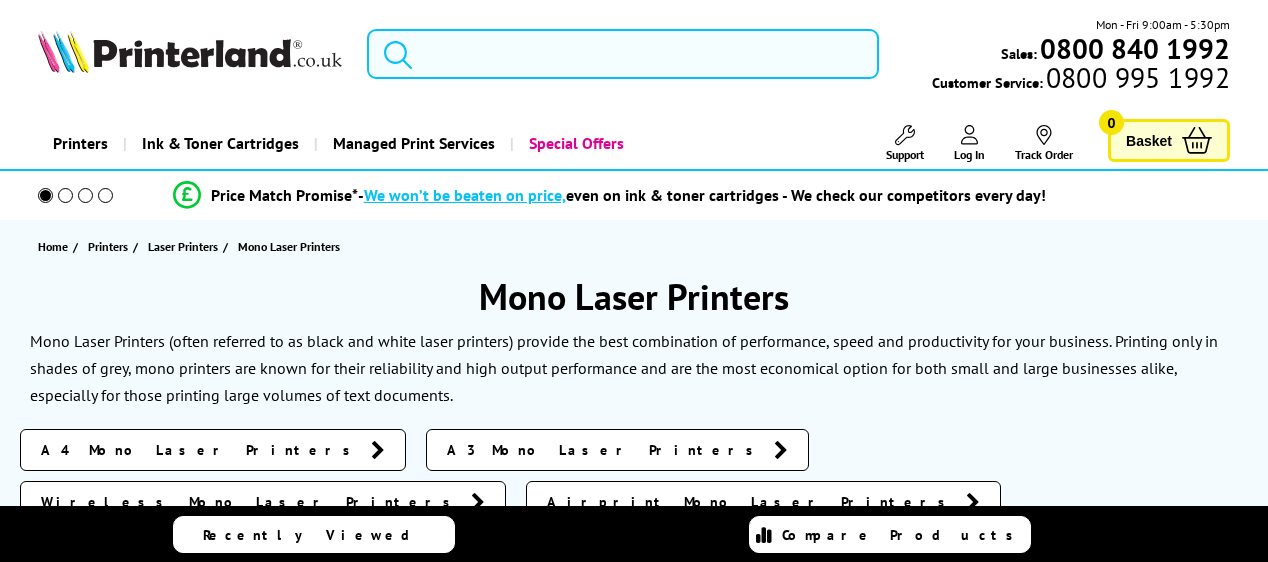 scroll, scrollTop: 0, scrollLeft: 0, axis: both 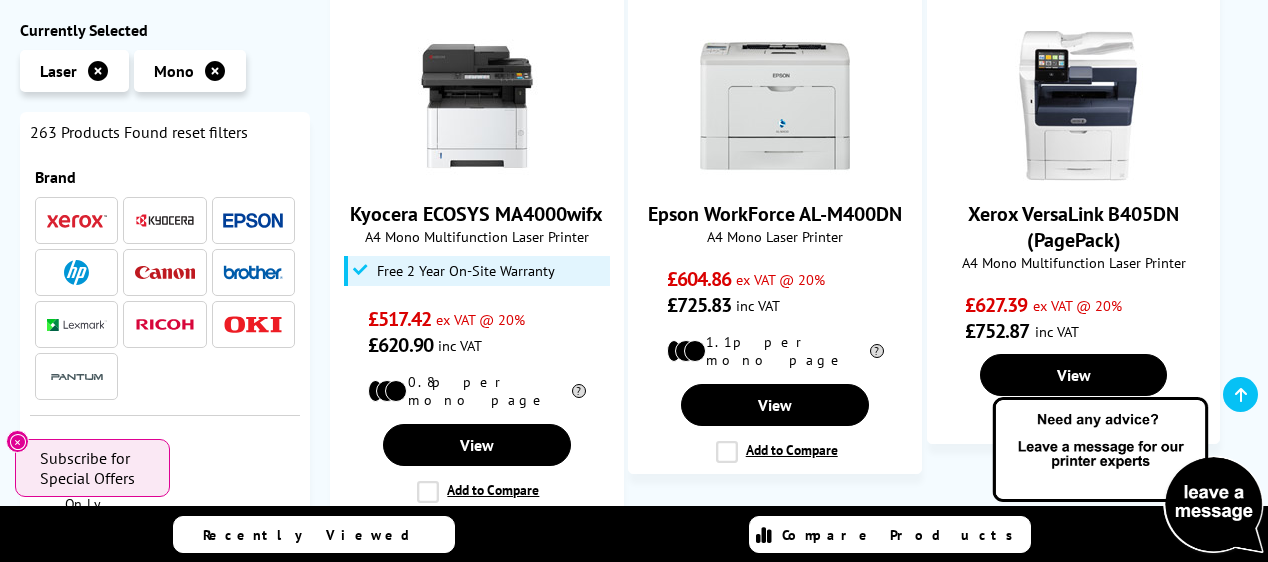 click on "14" at bounding box center [849, 570] 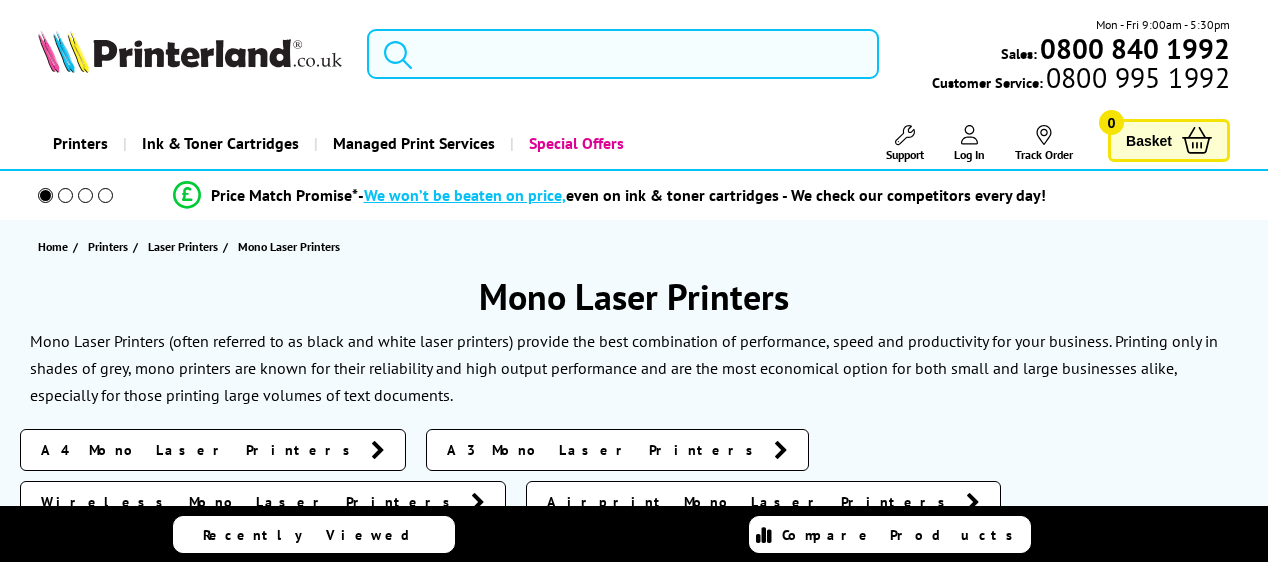 scroll, scrollTop: 0, scrollLeft: 0, axis: both 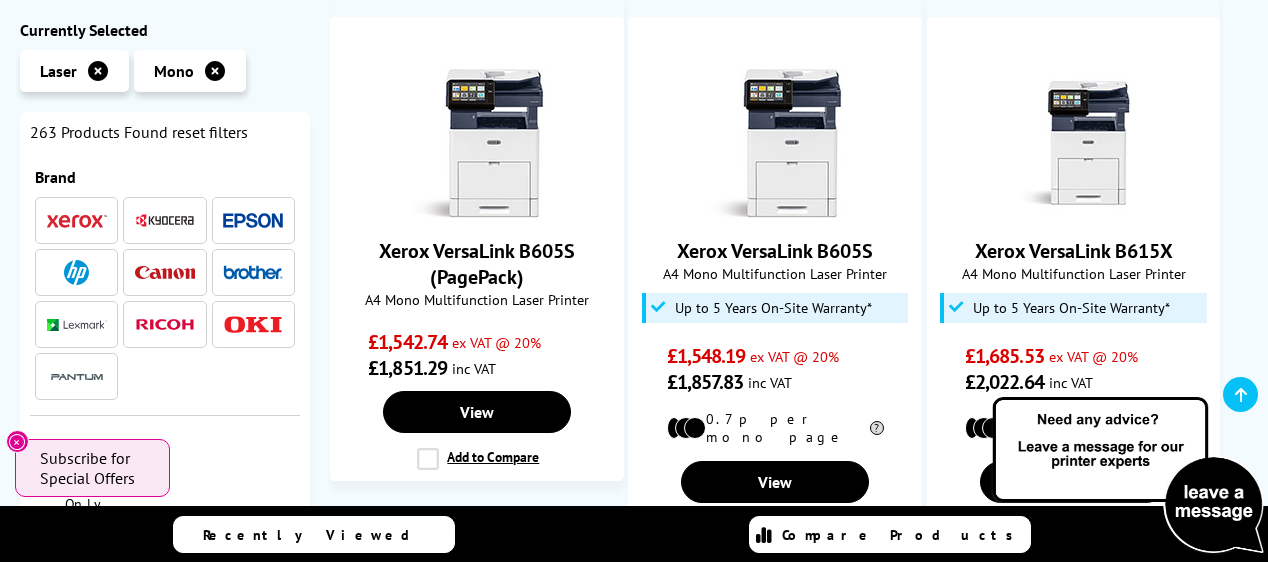 click on "15" at bounding box center [849, 607] 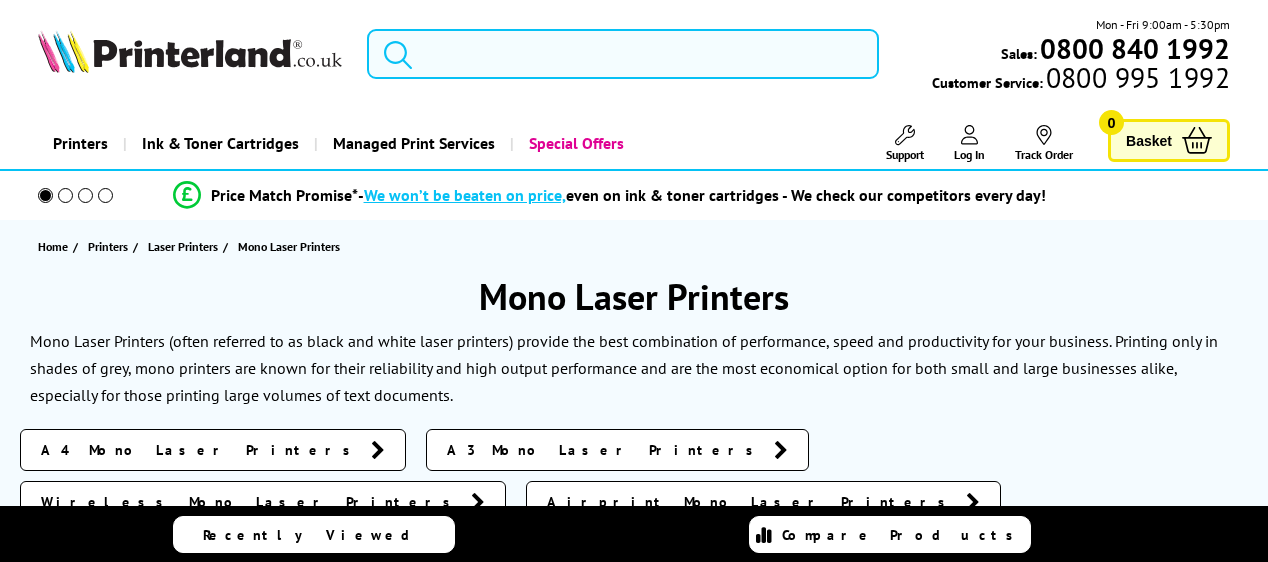 scroll, scrollTop: 0, scrollLeft: 0, axis: both 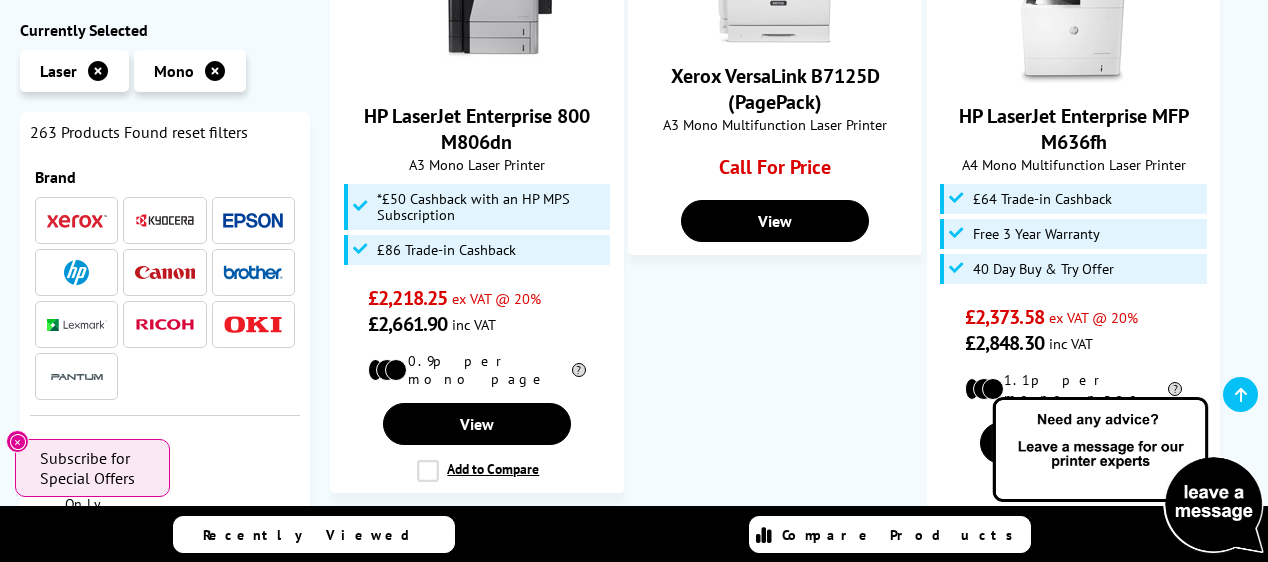 click on "16" at bounding box center (849, 568) 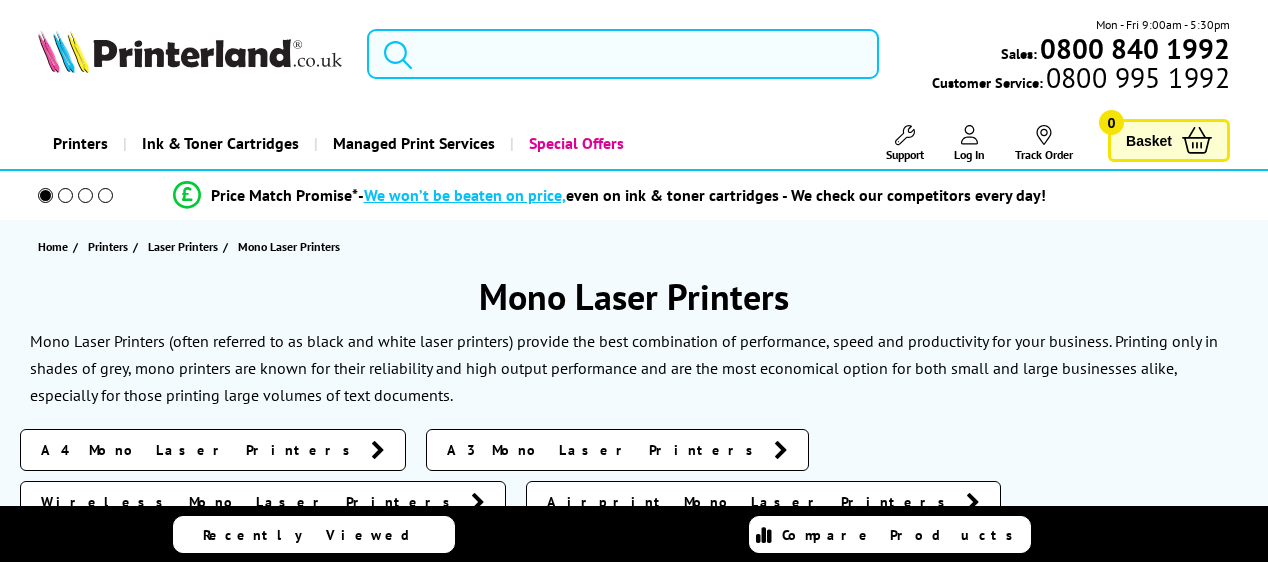 scroll, scrollTop: 0, scrollLeft: 0, axis: both 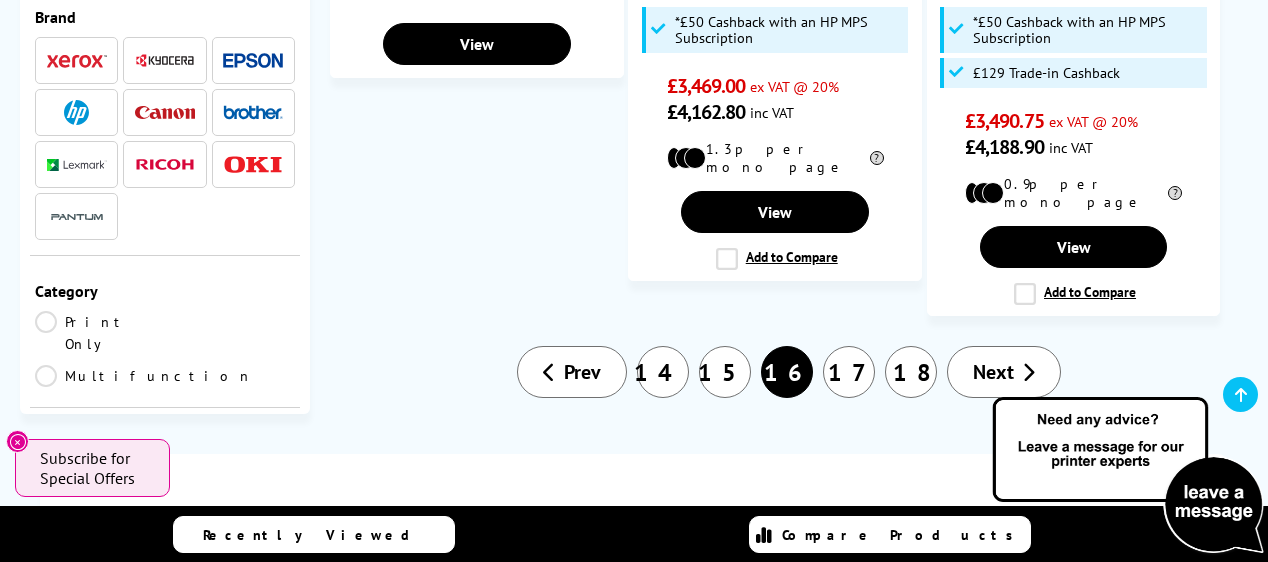 click on "17" at bounding box center (849, 372) 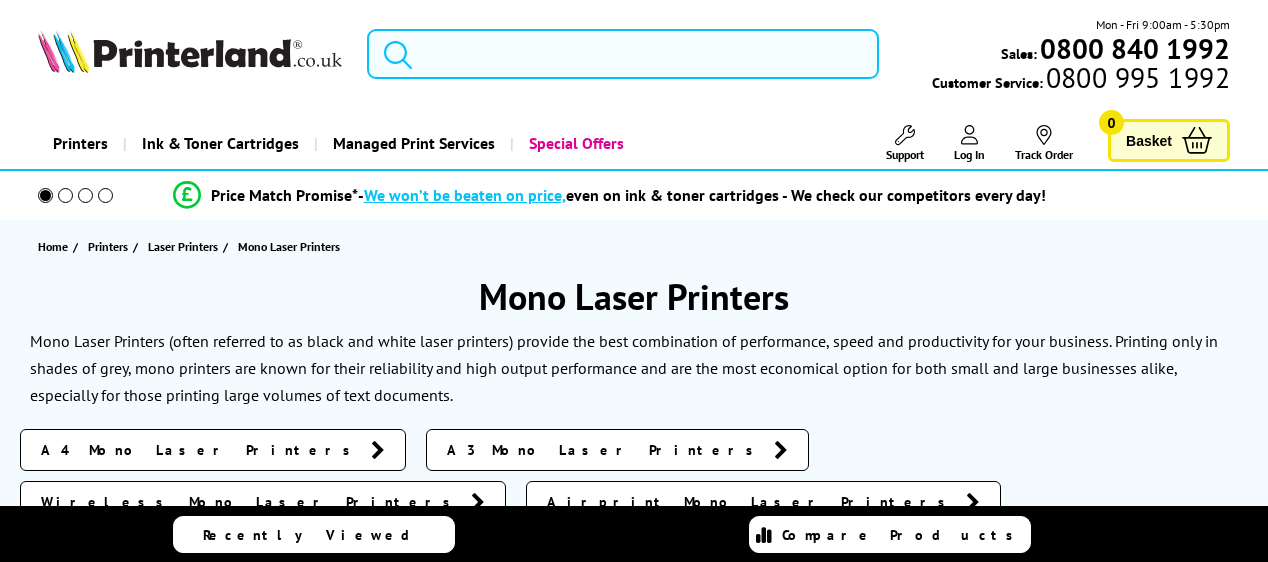 scroll, scrollTop: 0, scrollLeft: 0, axis: both 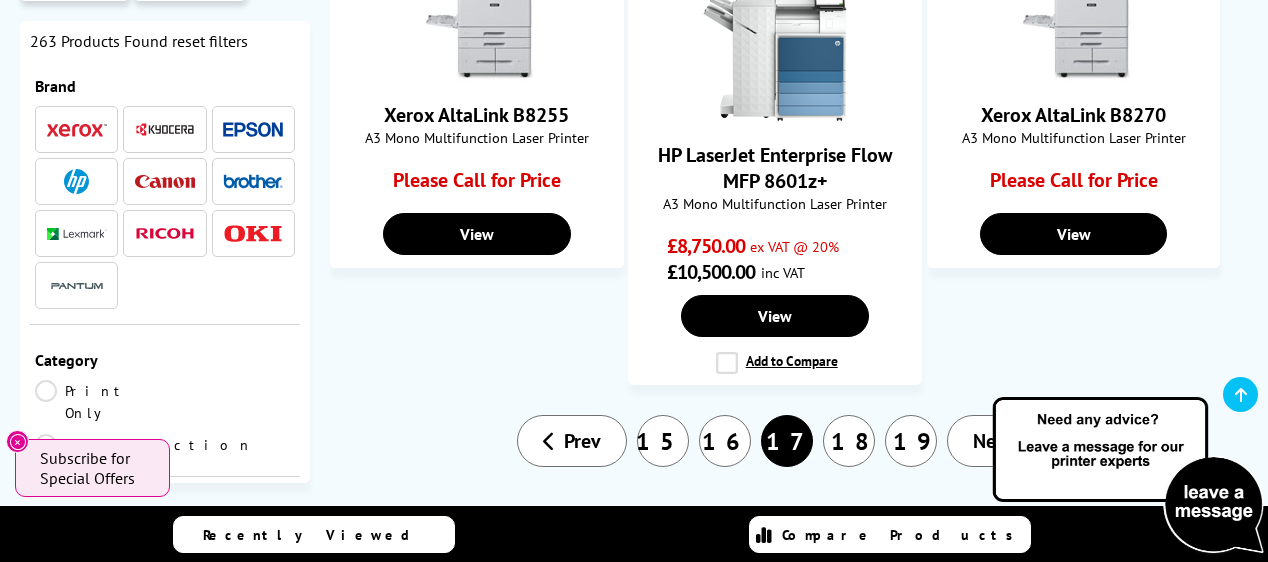 click on "18" at bounding box center (849, 441) 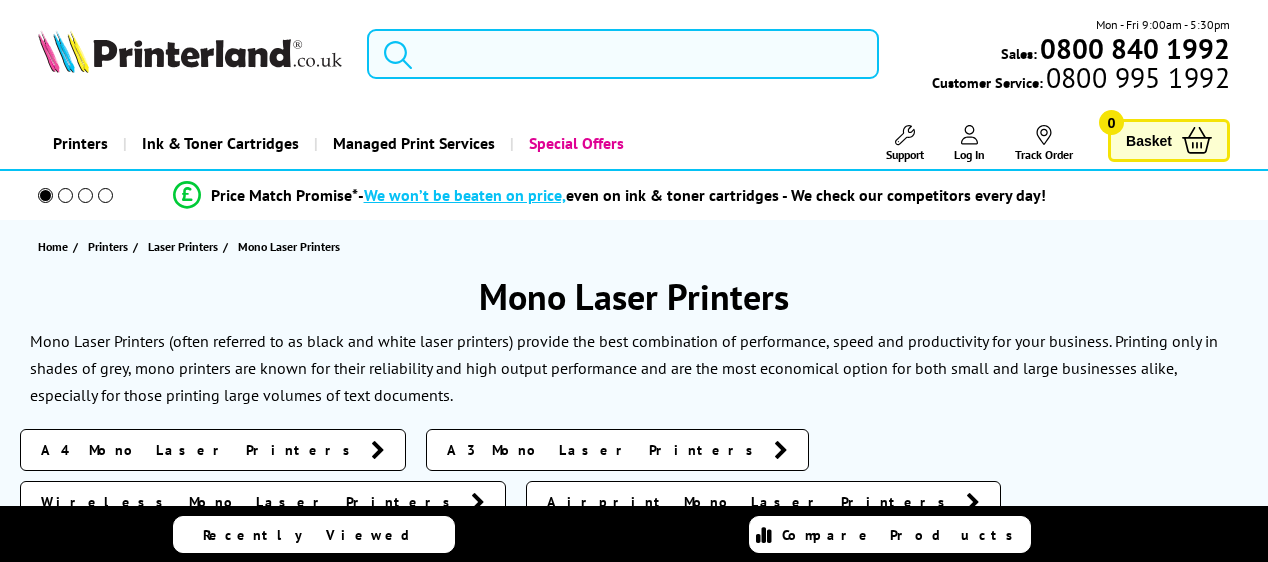 scroll, scrollTop: 0, scrollLeft: 0, axis: both 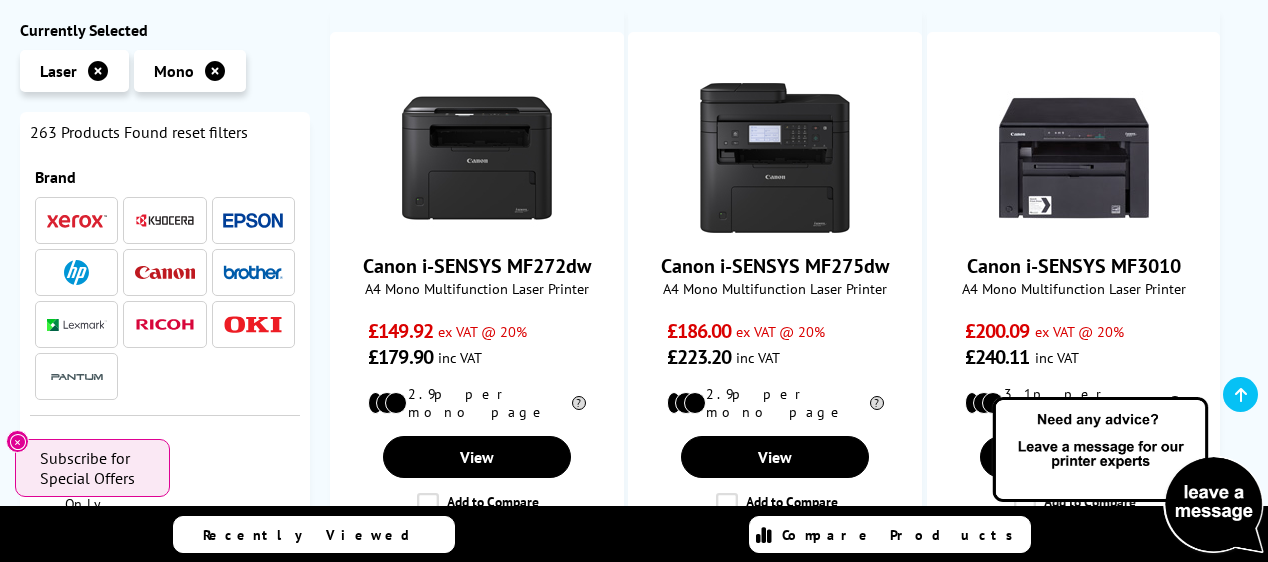 click on "19" at bounding box center [849, 582] 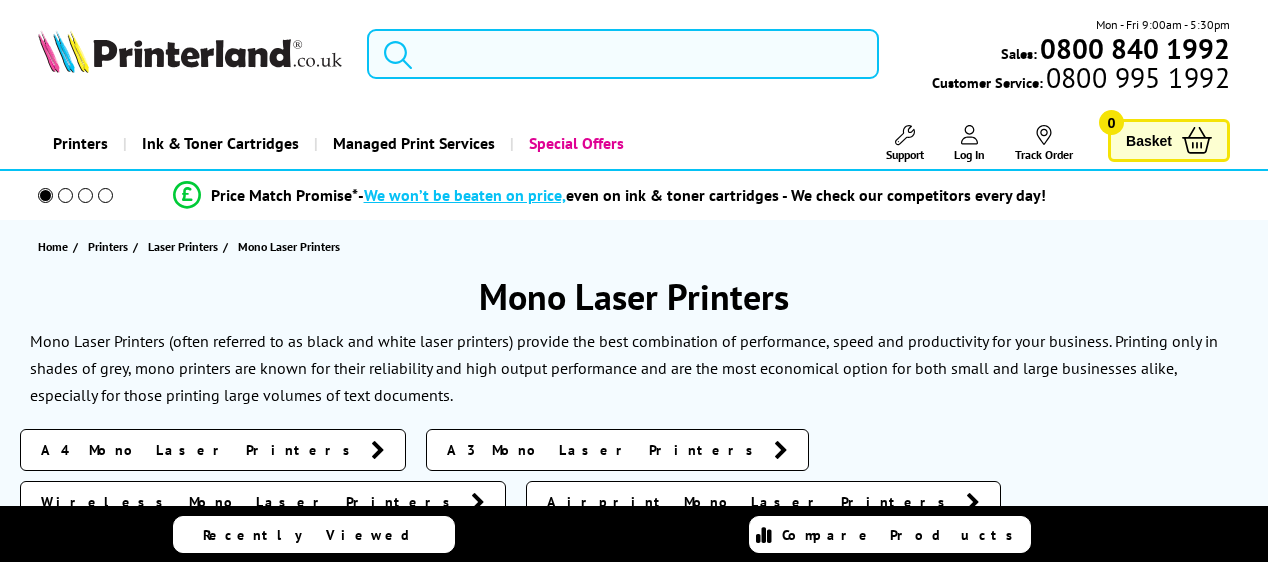 scroll, scrollTop: 0, scrollLeft: 0, axis: both 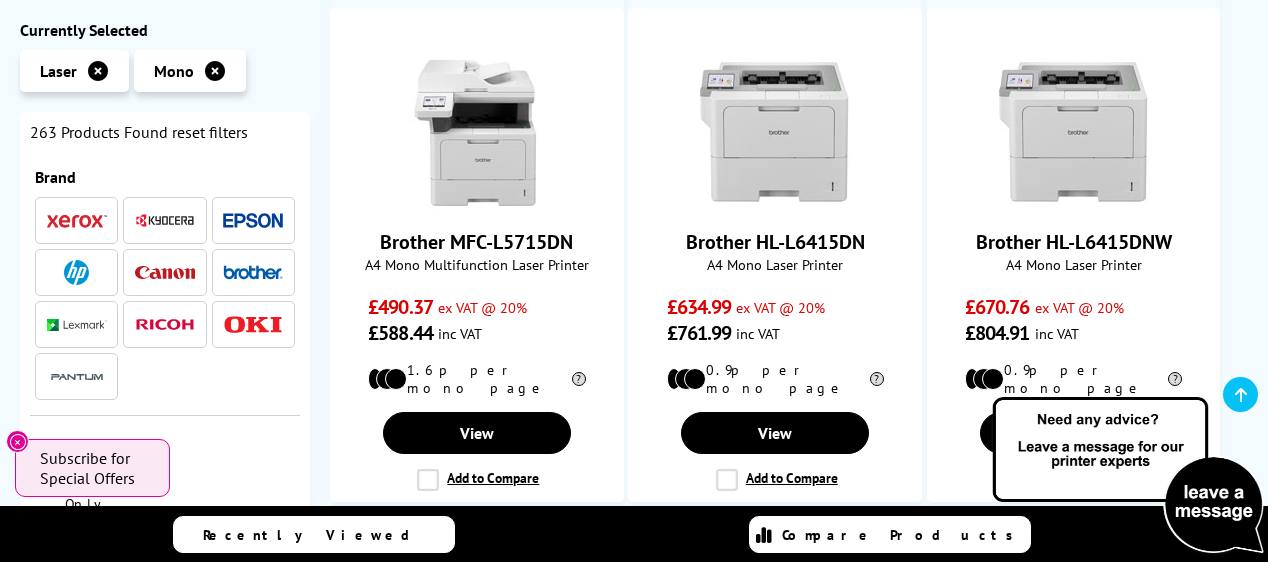 click on "20" at bounding box center [849, 558] 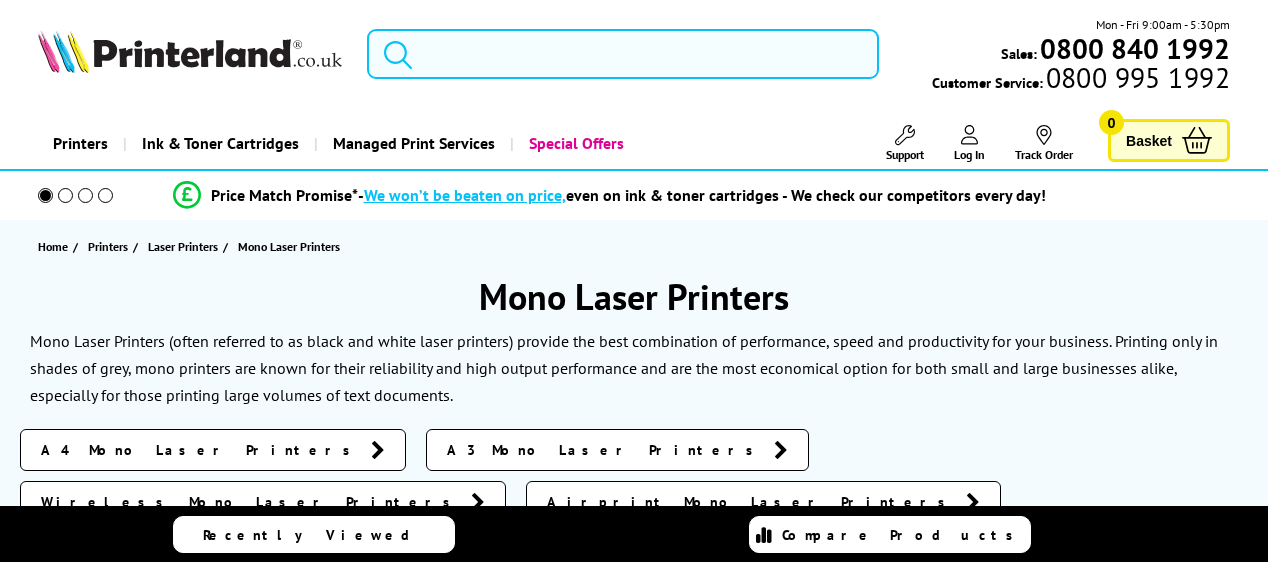 scroll, scrollTop: 0, scrollLeft: 0, axis: both 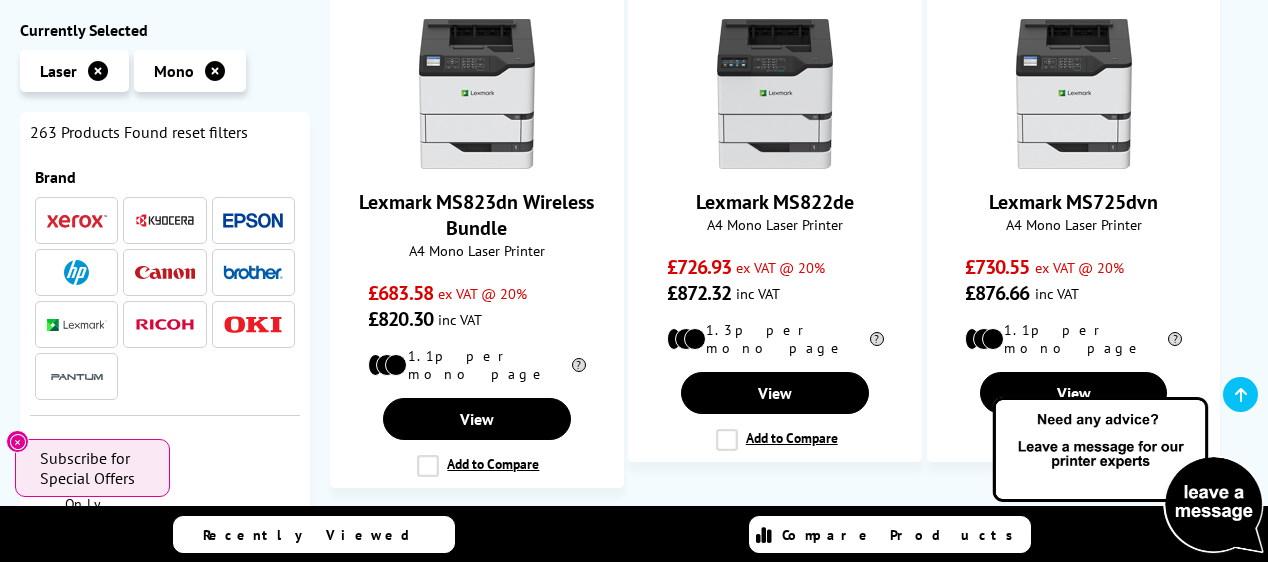 click on "21" at bounding box center (849, 544) 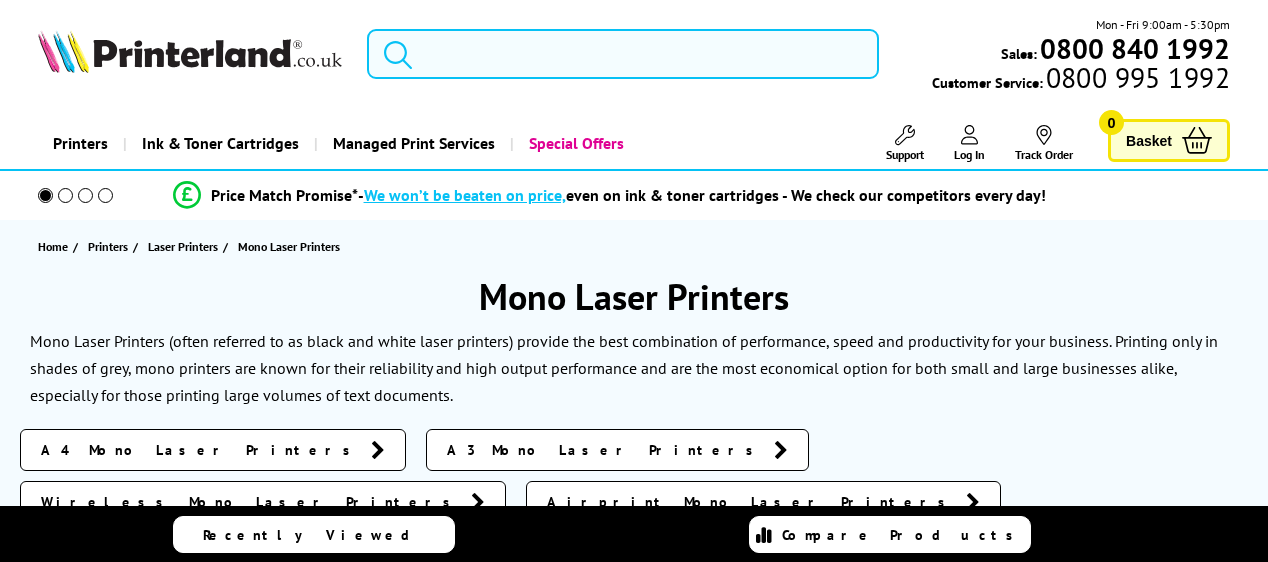 scroll, scrollTop: 0, scrollLeft: 0, axis: both 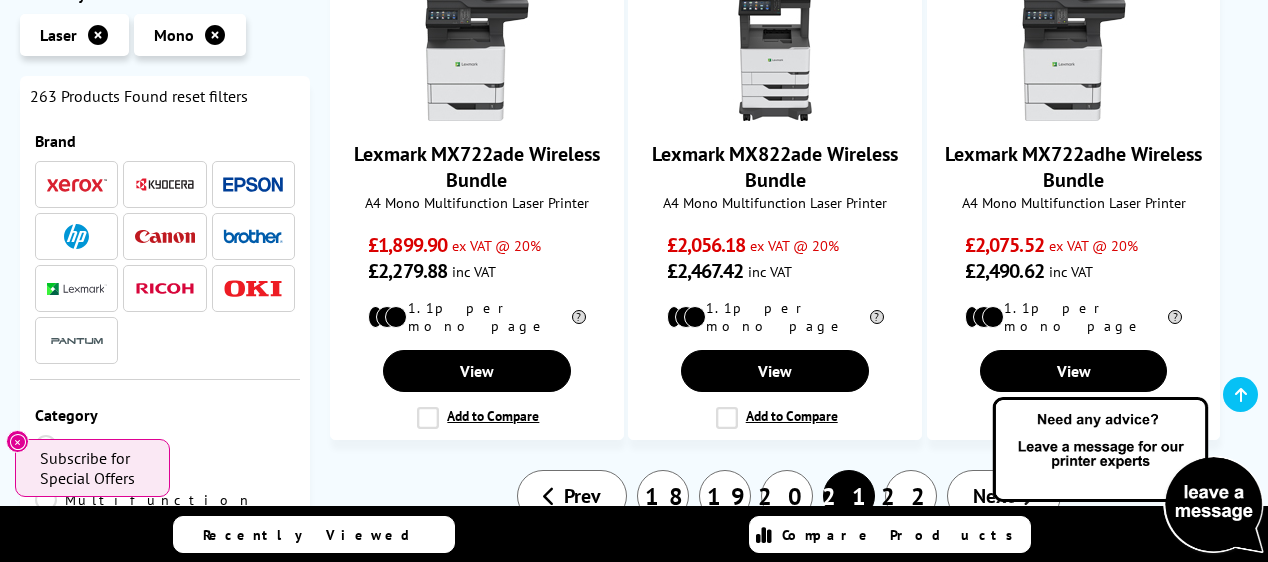 click on "22" at bounding box center (911, 496) 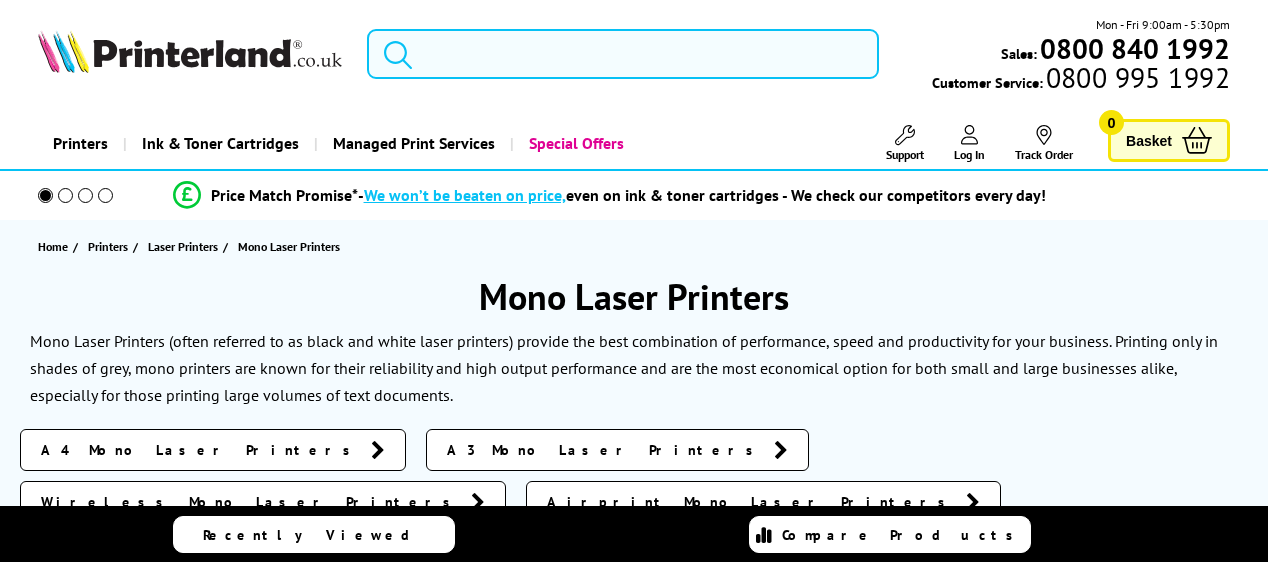 scroll, scrollTop: 0, scrollLeft: 0, axis: both 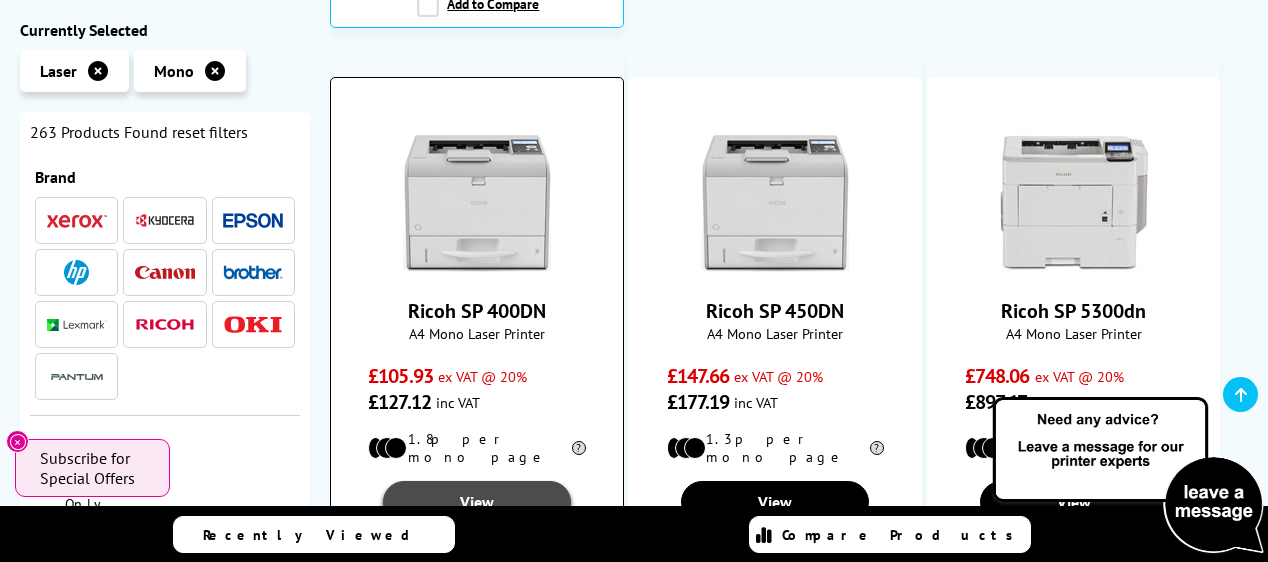 click on "View" at bounding box center [477, 502] 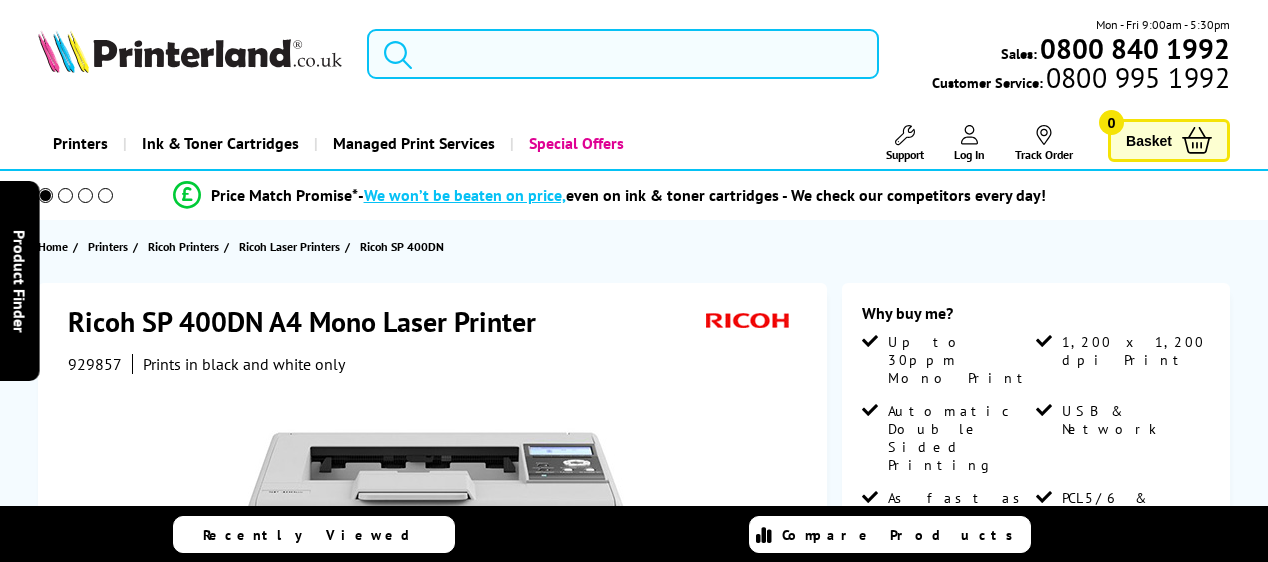 scroll, scrollTop: 0, scrollLeft: 0, axis: both 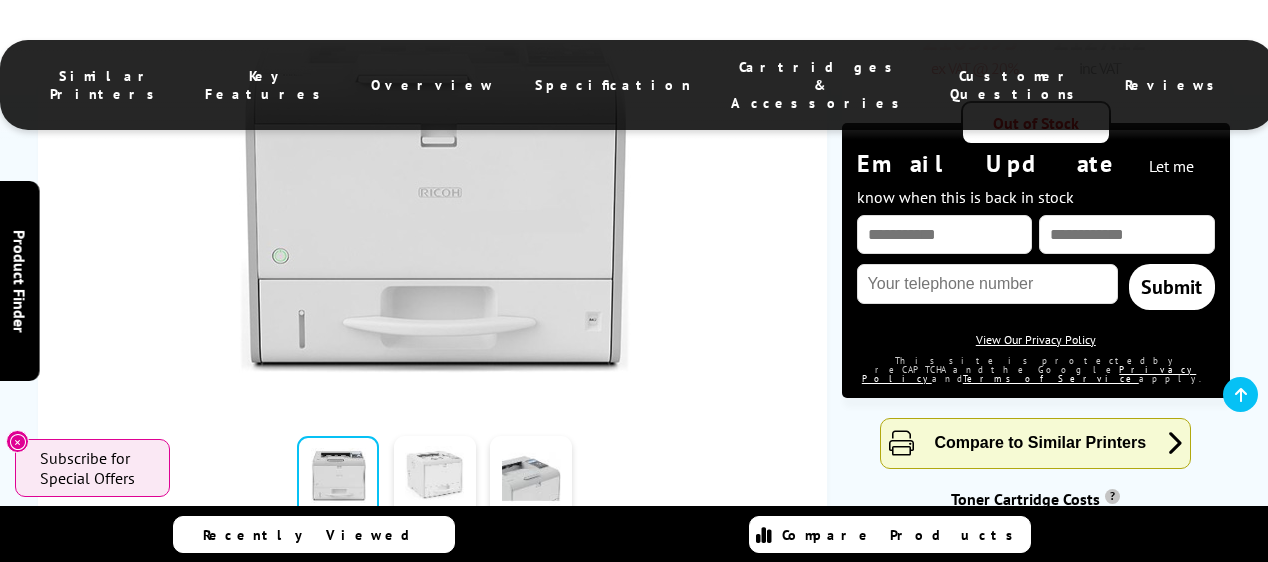click at bounding box center (435, 479) 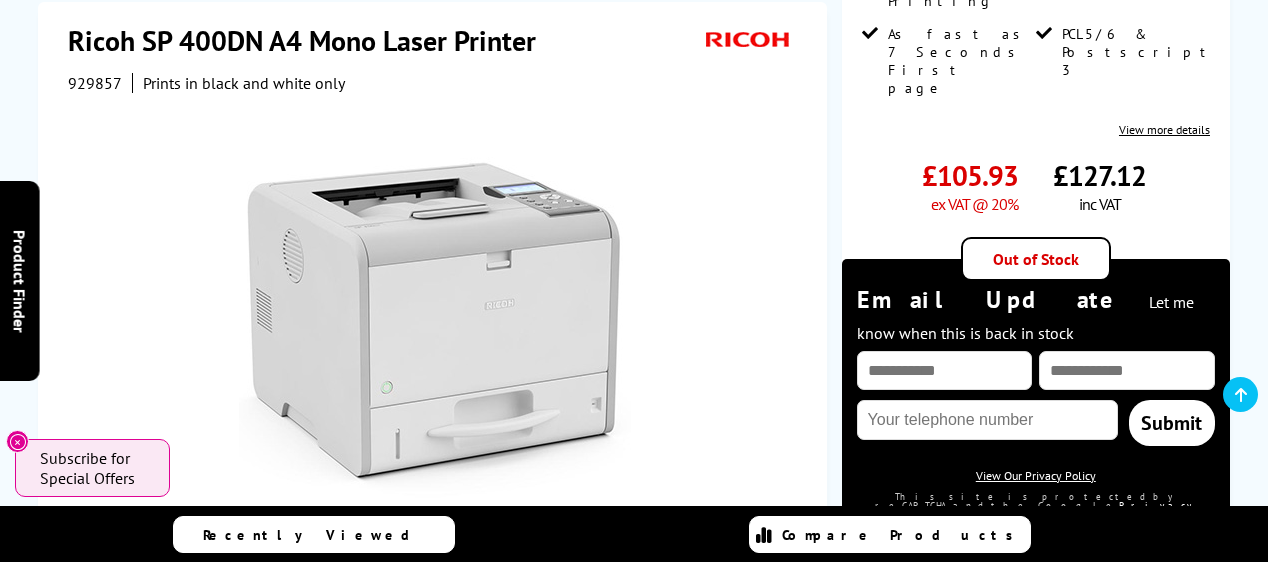 scroll, scrollTop: 0, scrollLeft: 0, axis: both 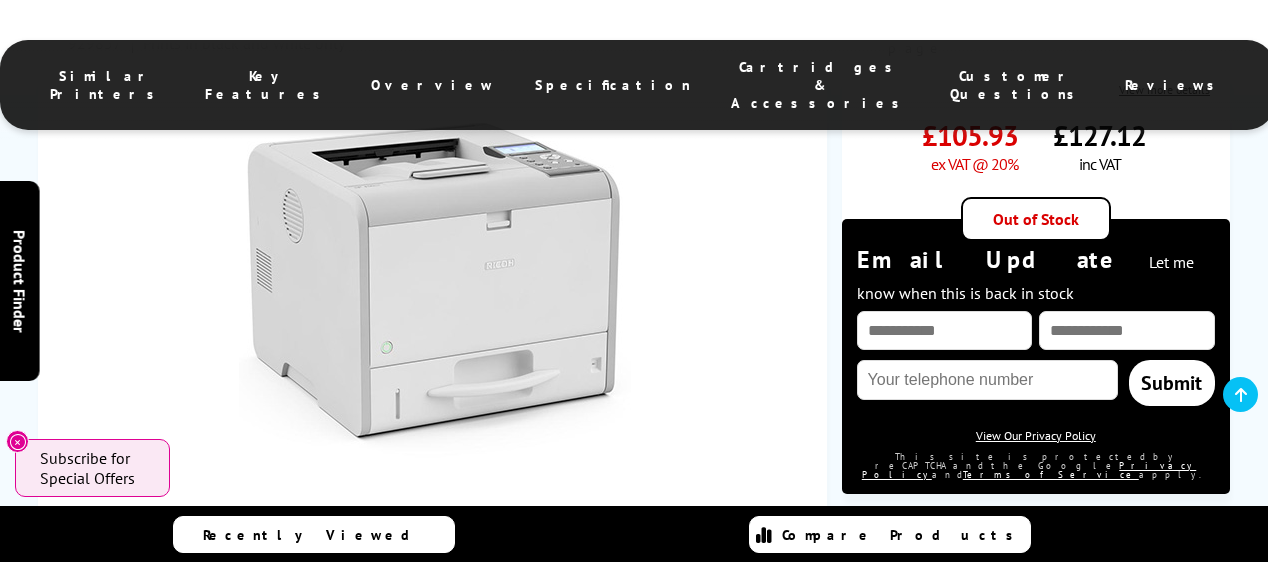 click at bounding box center [531, 575] 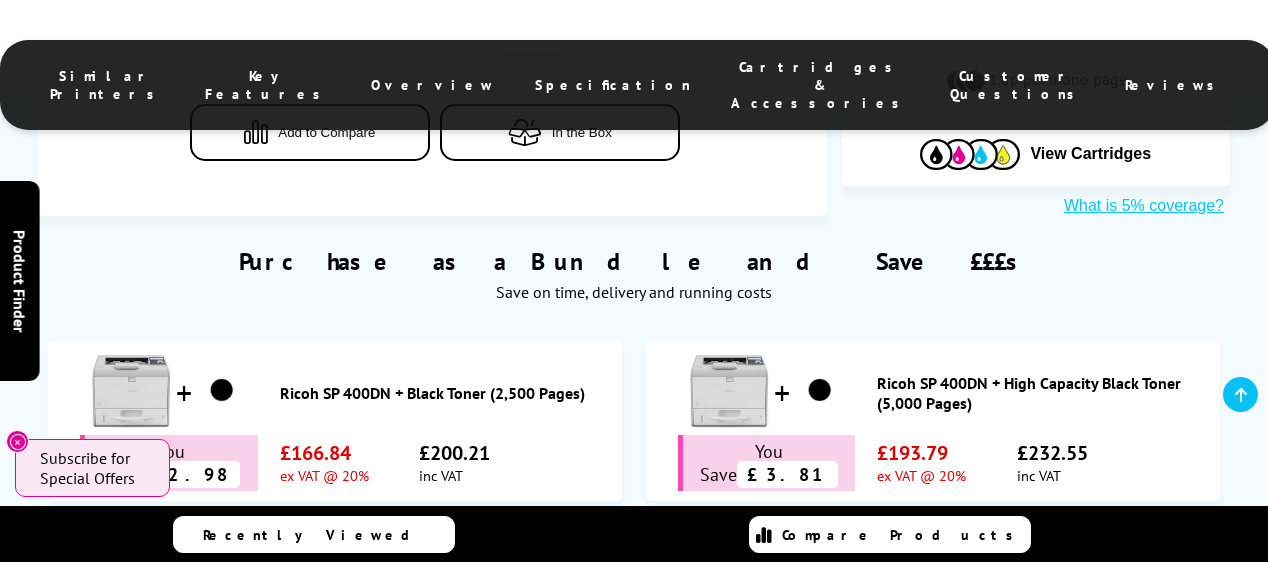 scroll, scrollTop: 1116, scrollLeft: 0, axis: vertical 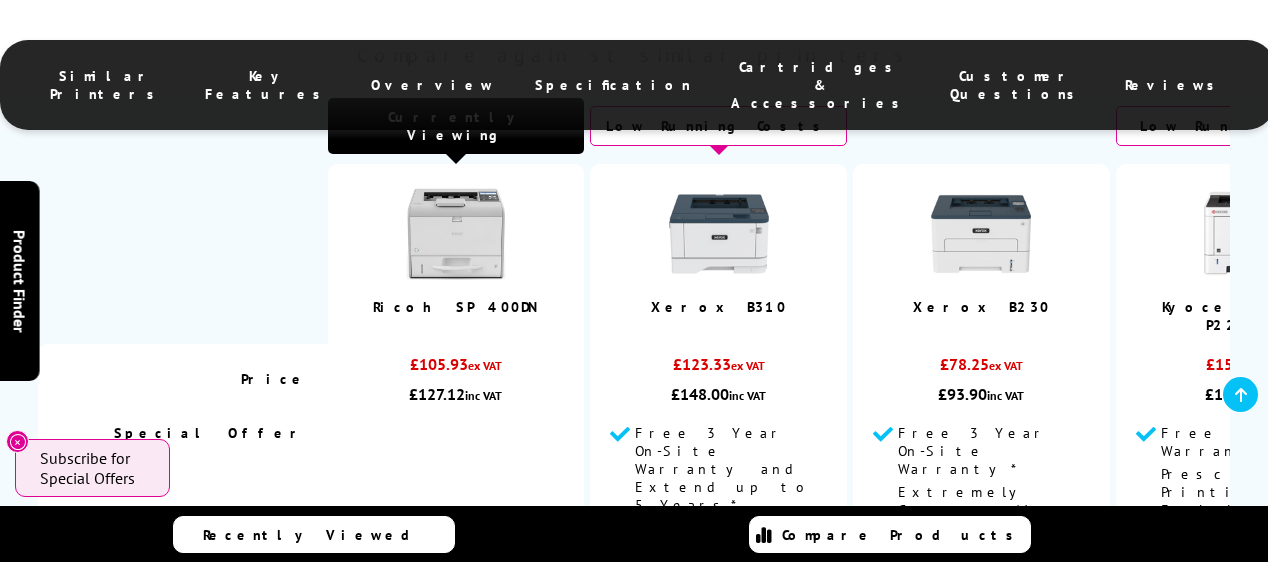 click on "£10.50" at bounding box center (981, 701) 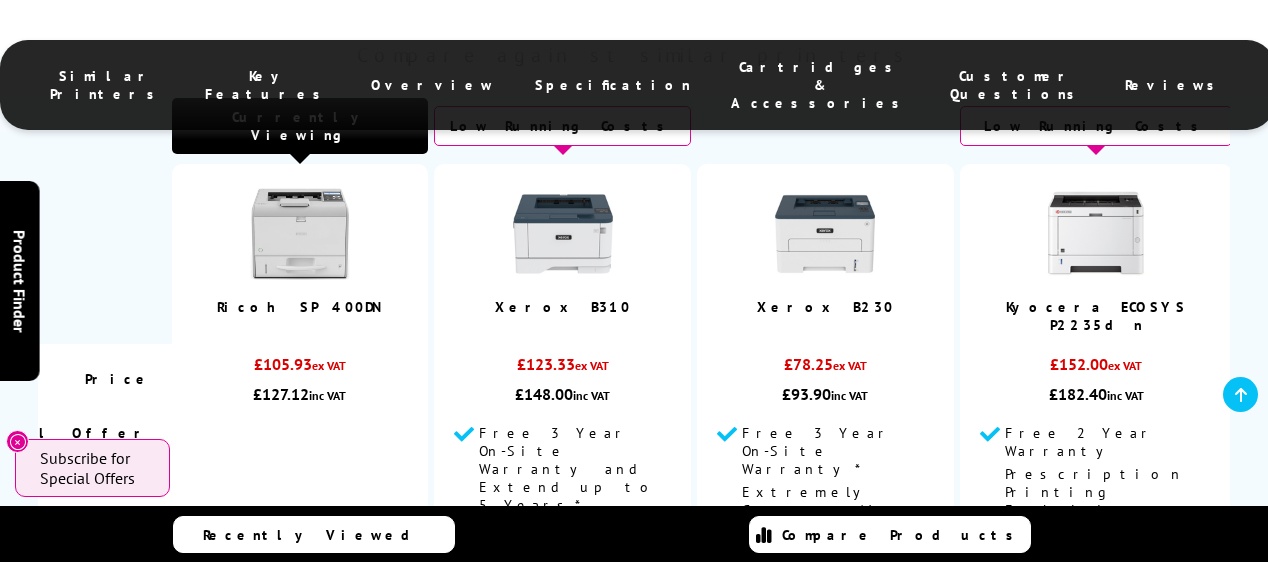 scroll, scrollTop: 0, scrollLeft: 158, axis: horizontal 